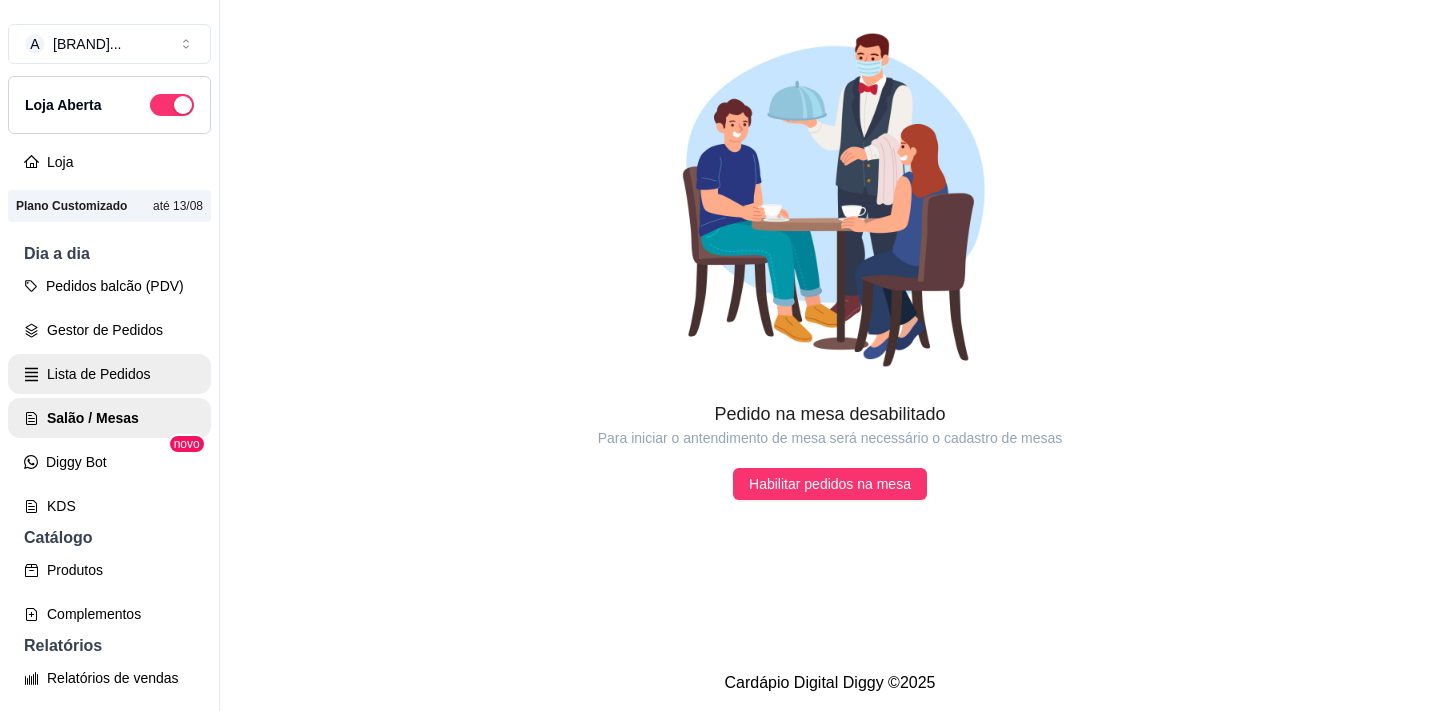 scroll, scrollTop: 0, scrollLeft: 0, axis: both 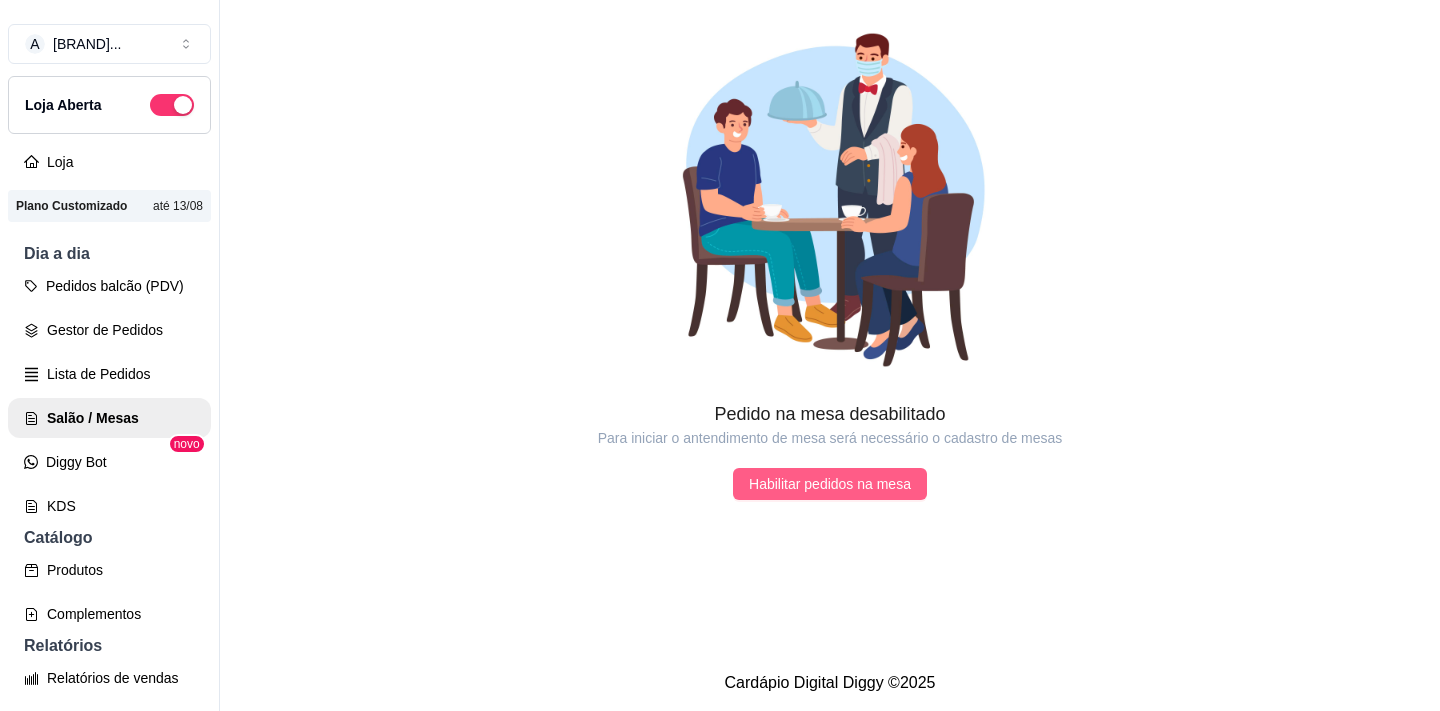 click on "Habilitar pedidos na mesa" at bounding box center [830, 484] 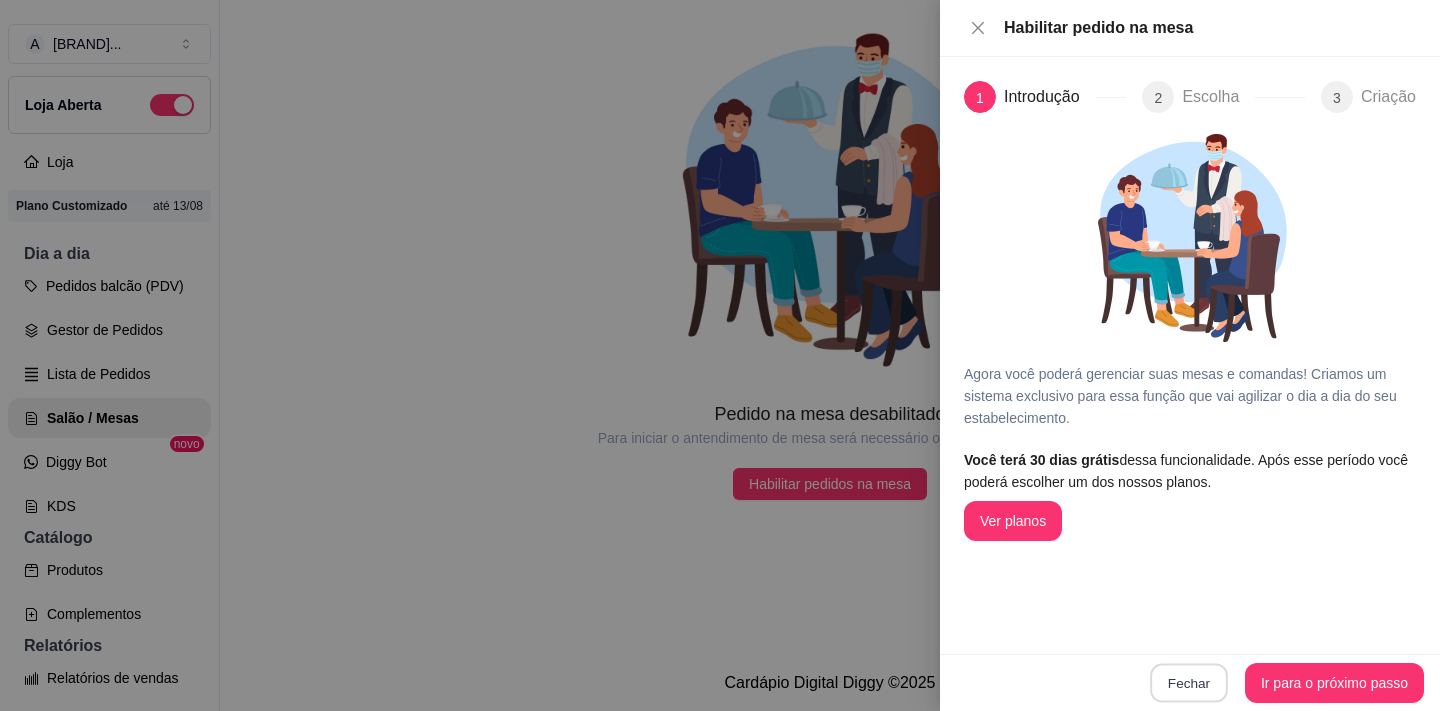 click on "Fechar" at bounding box center (1189, 683) 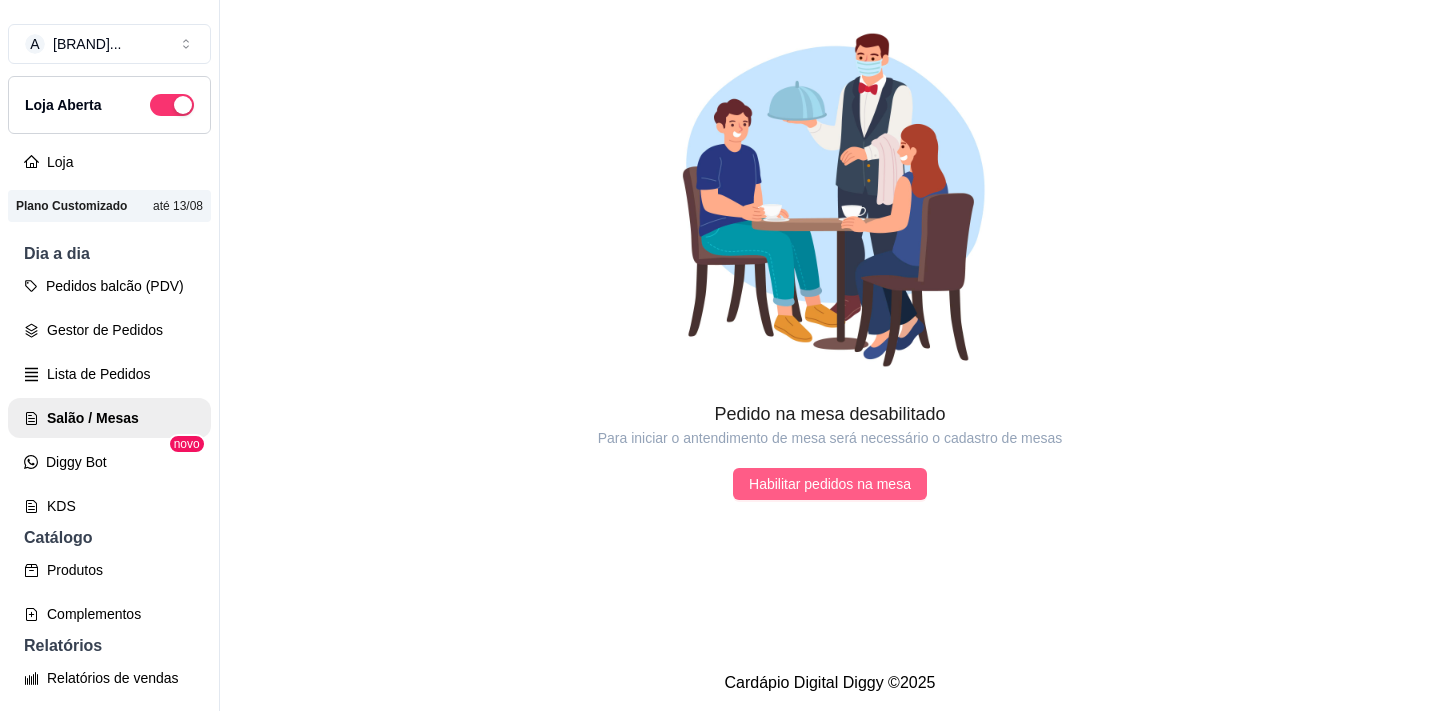 click on "Habilitar pedidos na mesa" at bounding box center (830, 484) 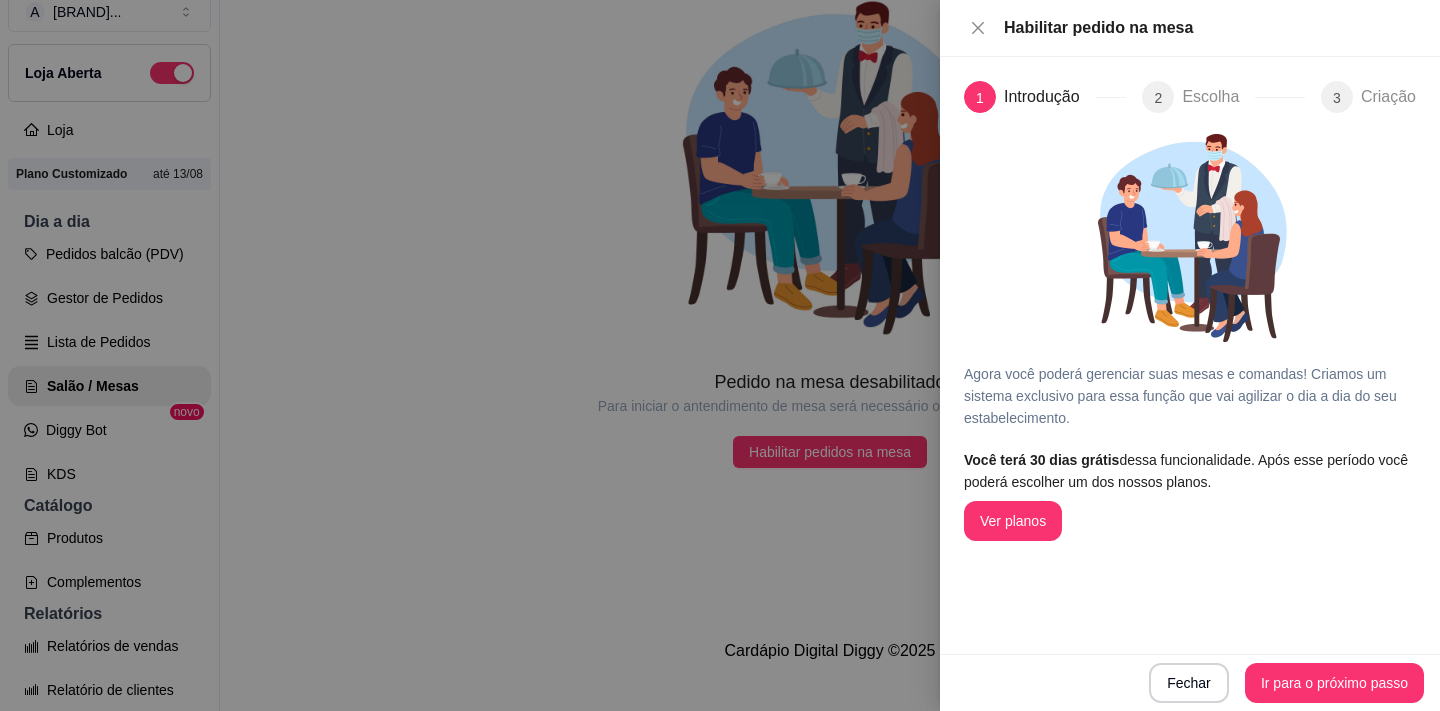scroll, scrollTop: 32, scrollLeft: 0, axis: vertical 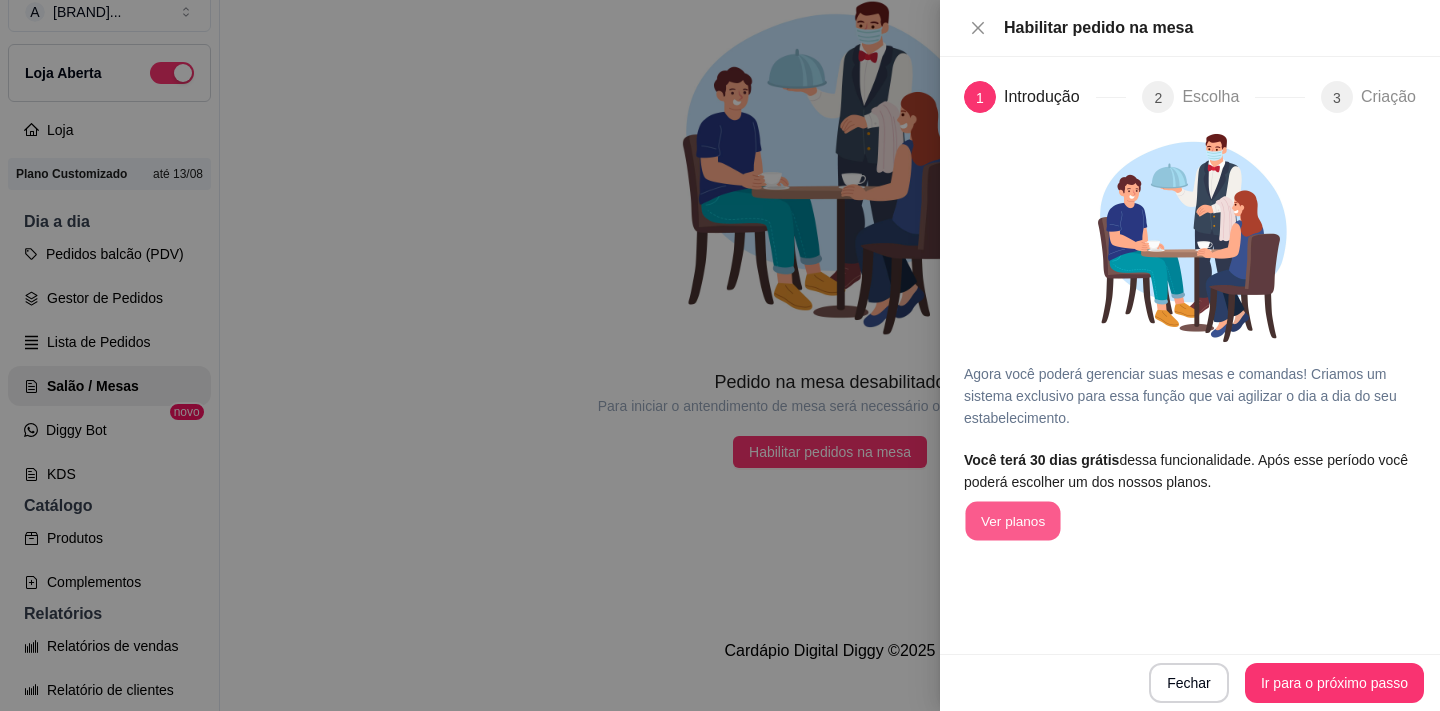 click on "Ver planos" at bounding box center [1012, 521] 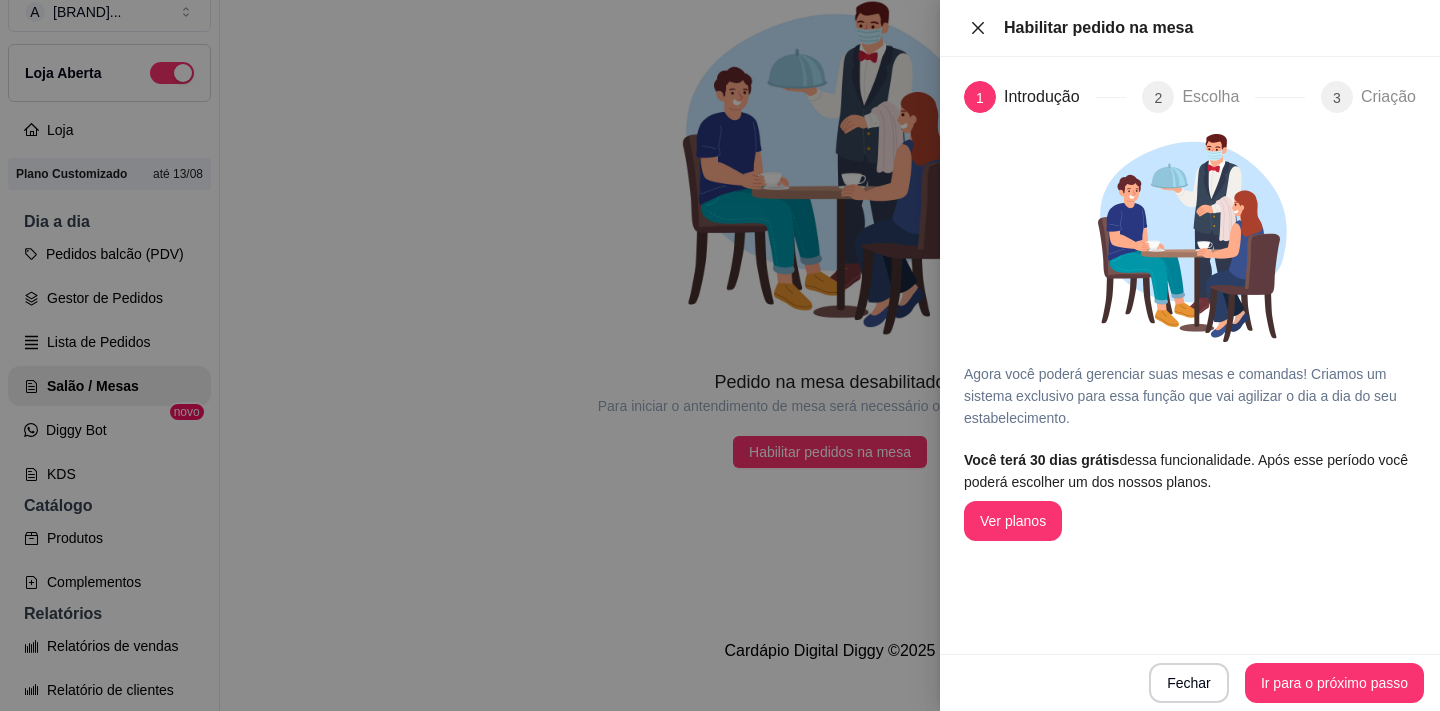 click 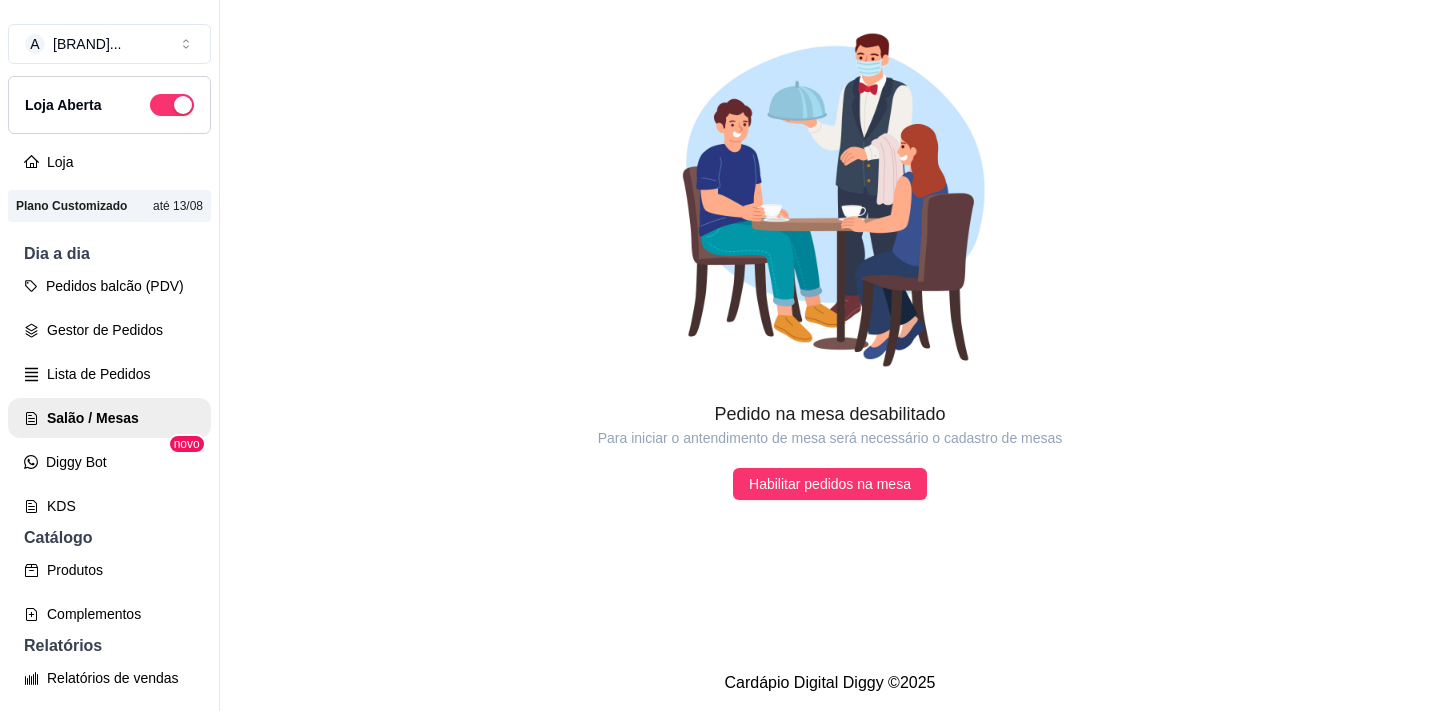 scroll, scrollTop: 0, scrollLeft: 0, axis: both 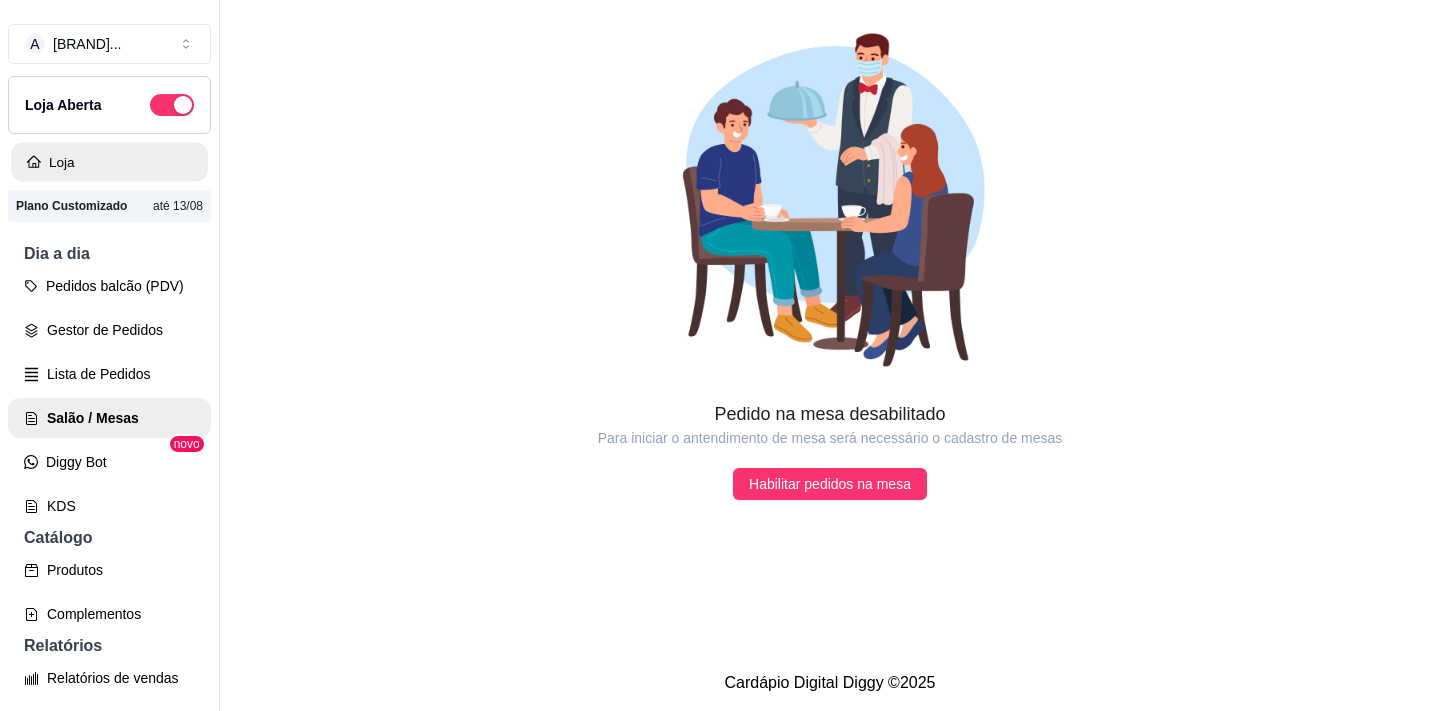 click on "Loja" at bounding box center (109, 162) 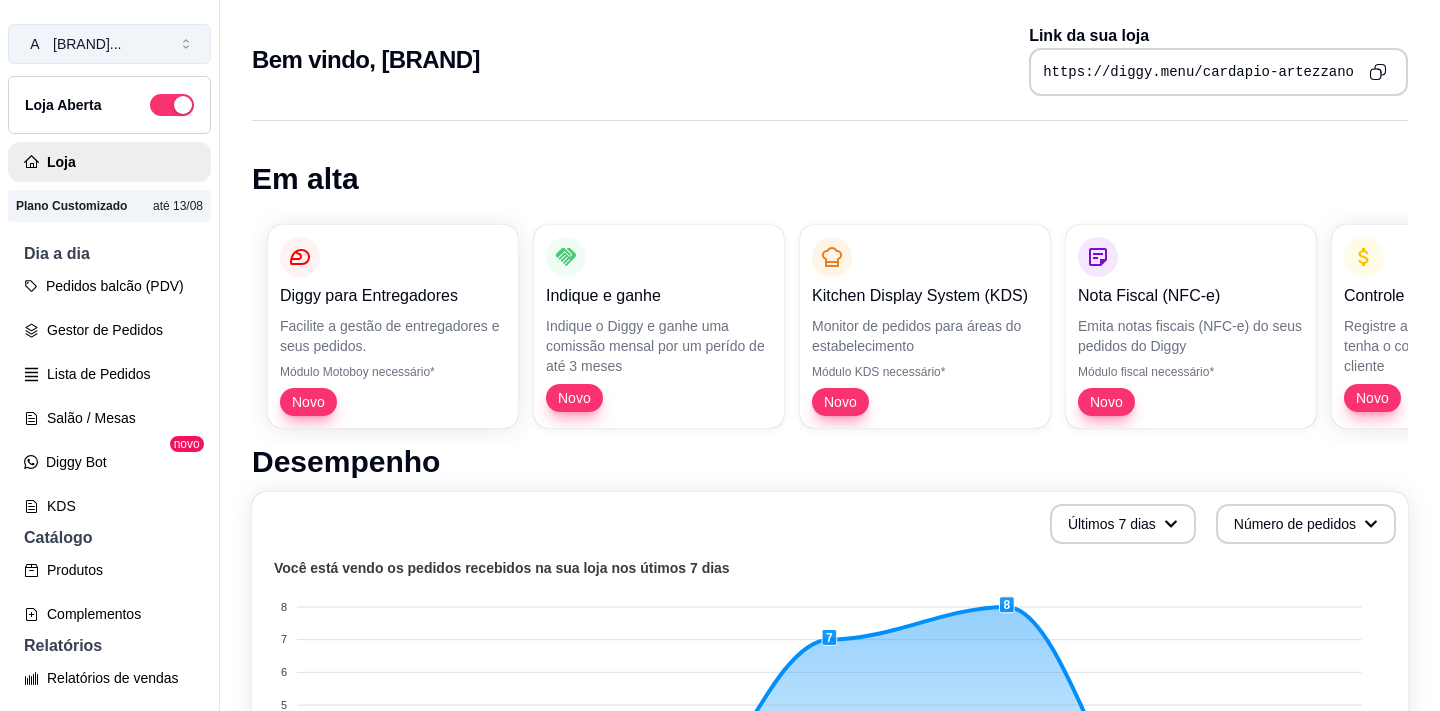click on "[BRAND] ..." at bounding box center [87, 44] 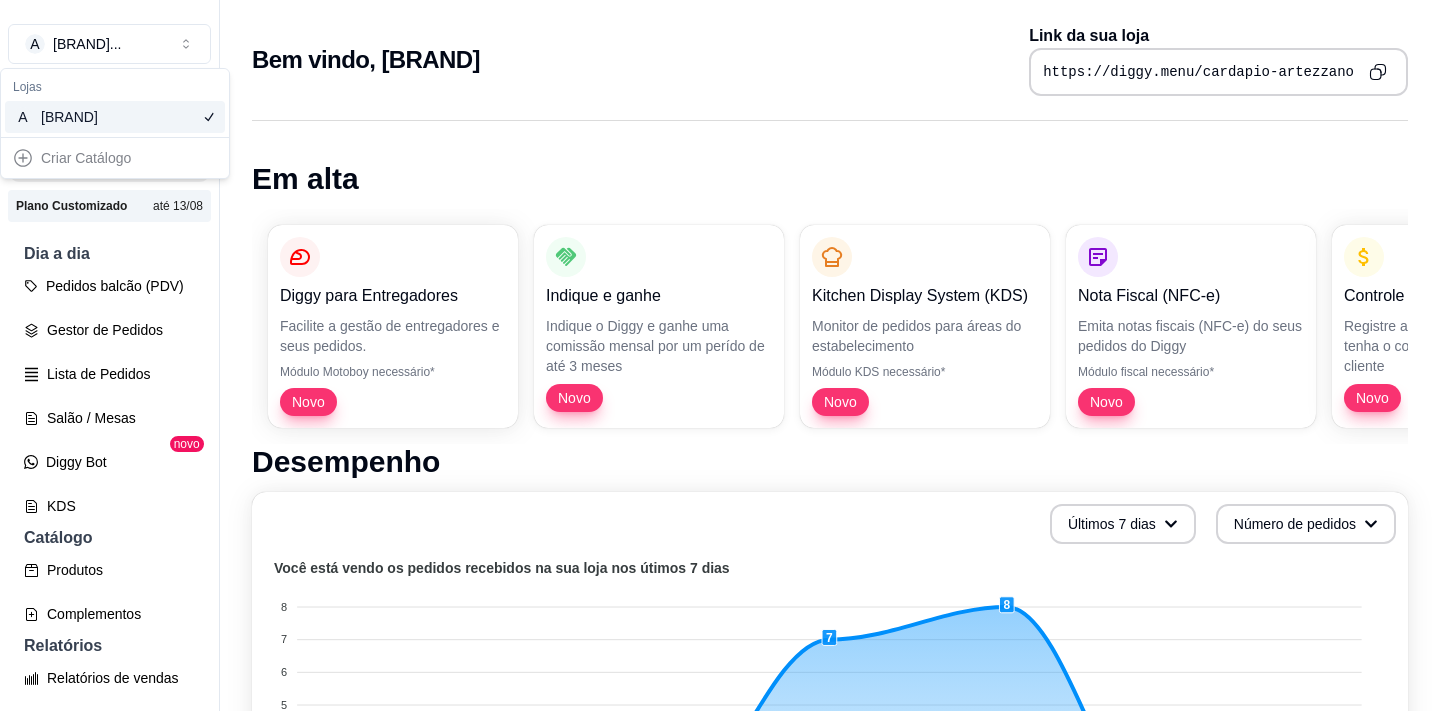 click on "Desempenho Últimos 7 dias Número de pedidos Você está vendo os pedidos recebidos na sua loja nos útimos 7 dias 8 8 7 7 6 6 5 5 4 4 3 3 2 2 1 1 0 0 0 0 1 7 8 0 2 [DATE] [DATE] [DATE] [DATE] [DATE] [DATE] [DATE] [DATE] [DATE] [DATE] [DATE] [DATE] [DATE] [DATE] acessos ao seu menu nos últimos   7  dias 104   7  dias 18   7" at bounding box center (830, 916) 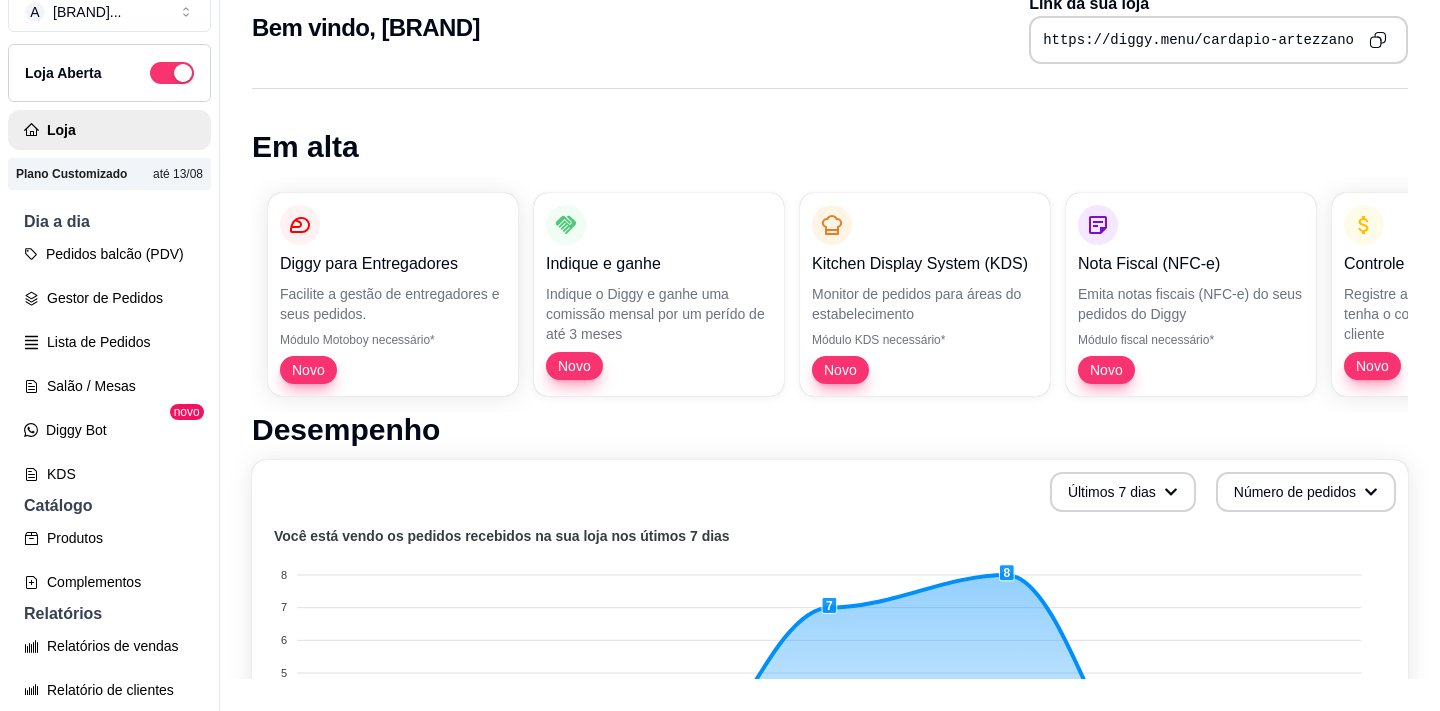scroll, scrollTop: 32, scrollLeft: 0, axis: vertical 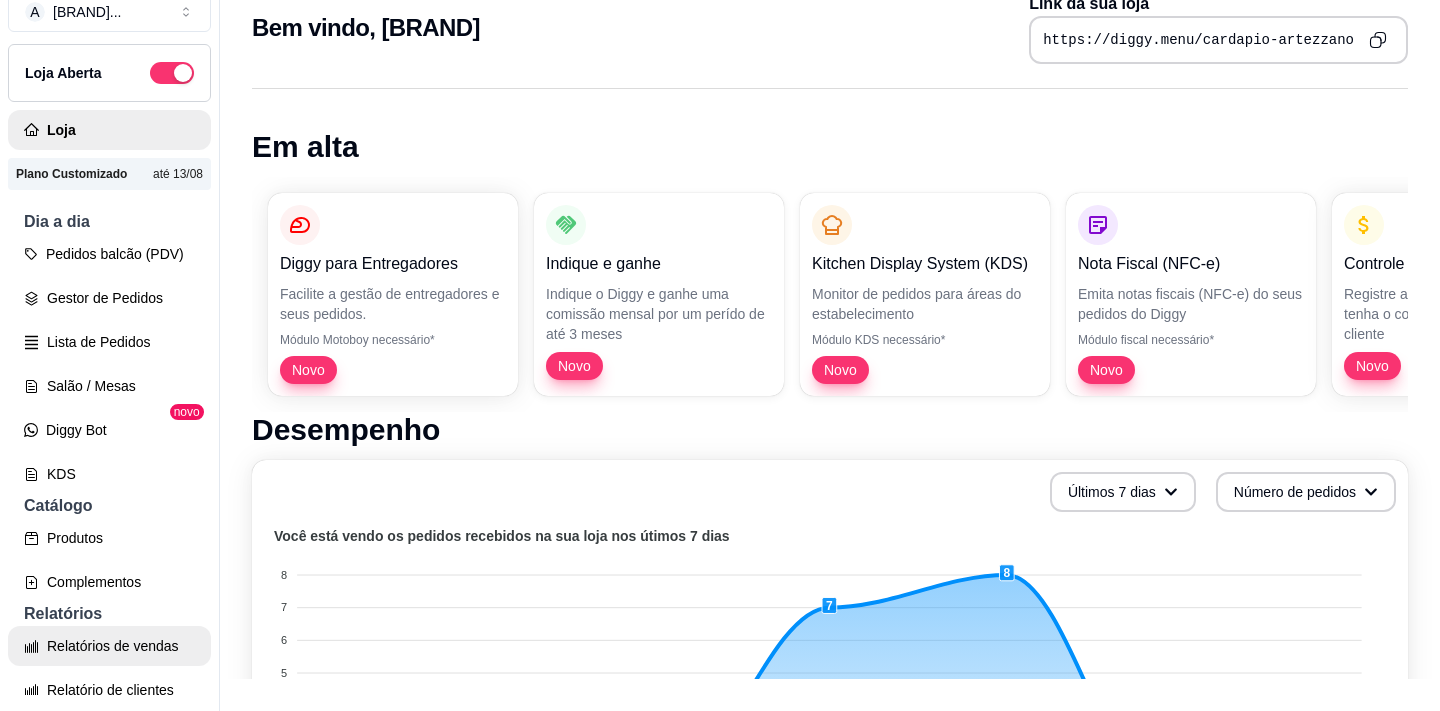 click on "Relatórios de vendas" at bounding box center [109, 646] 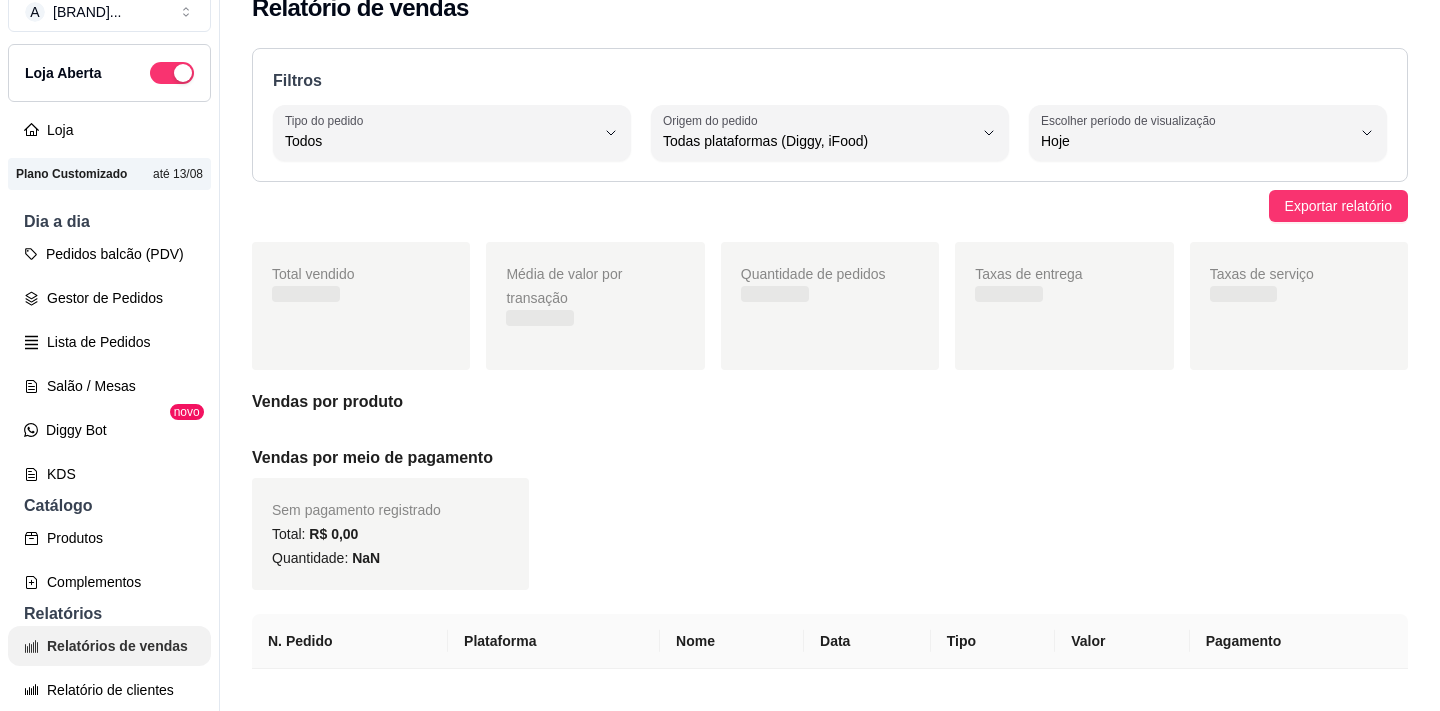 scroll, scrollTop: 0, scrollLeft: 0, axis: both 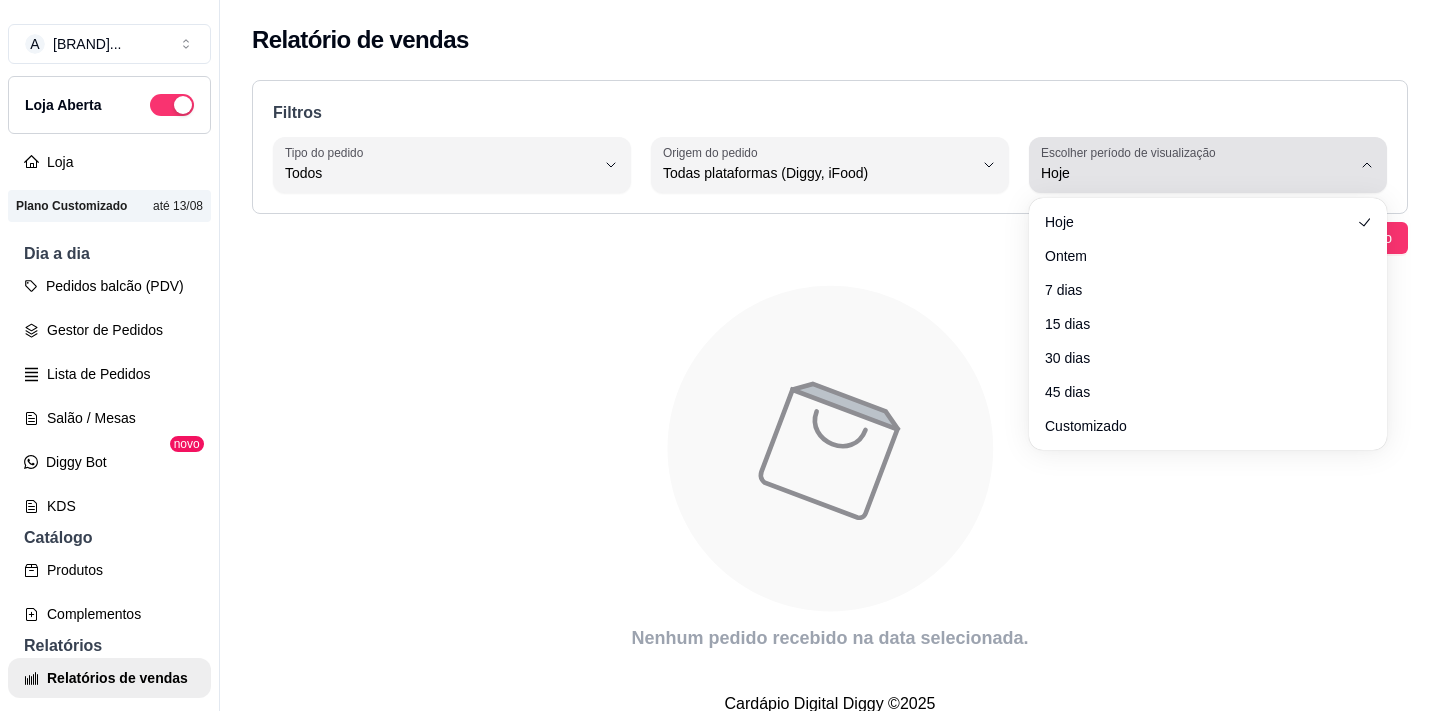 click on "Hoje" at bounding box center [1196, 173] 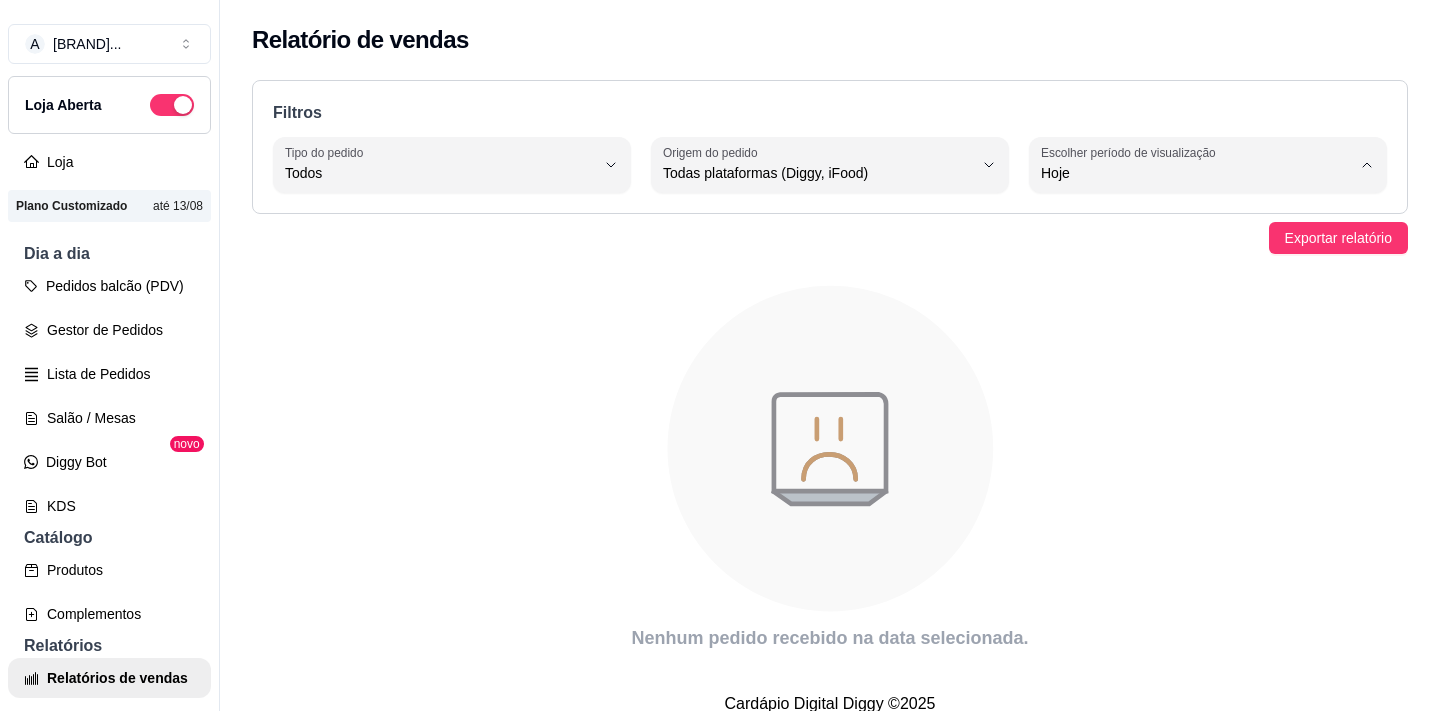 click on "30 dias" at bounding box center (1199, 351) 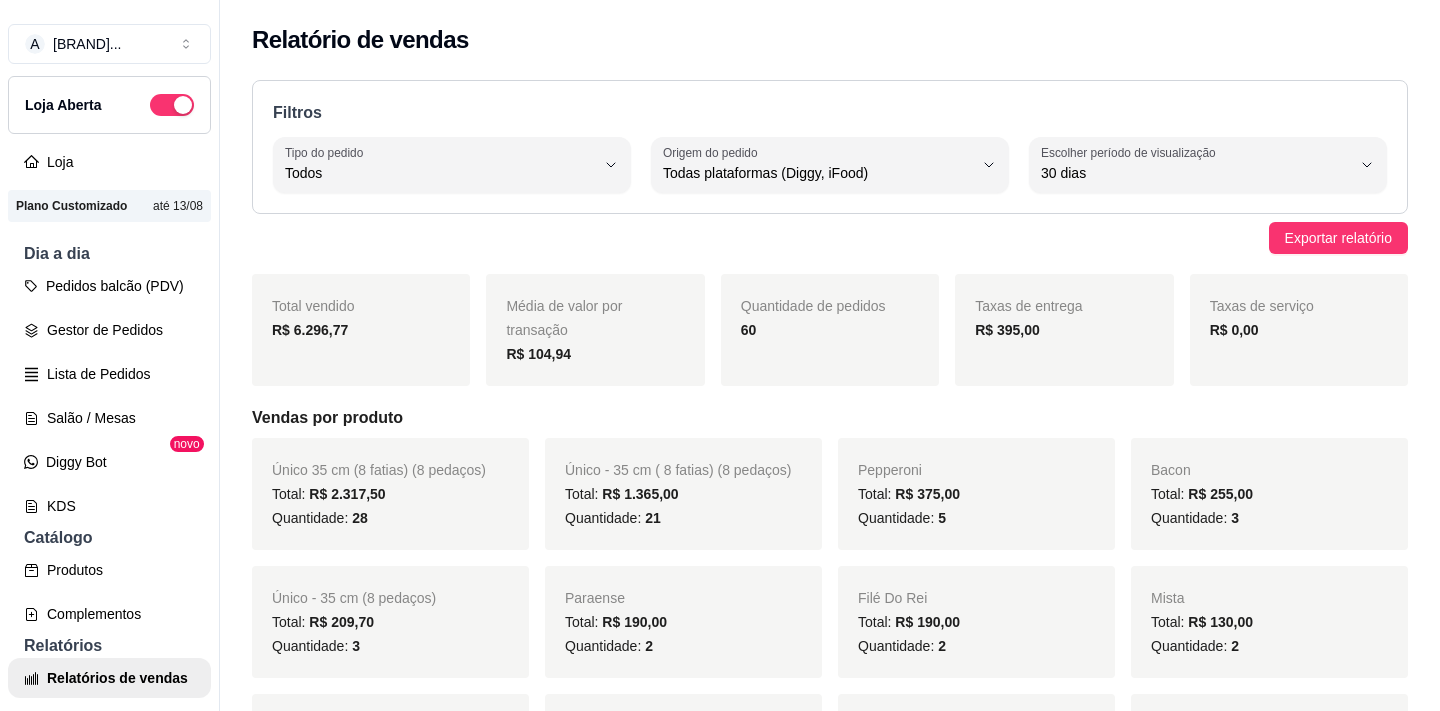 scroll, scrollTop: 31, scrollLeft: 0, axis: vertical 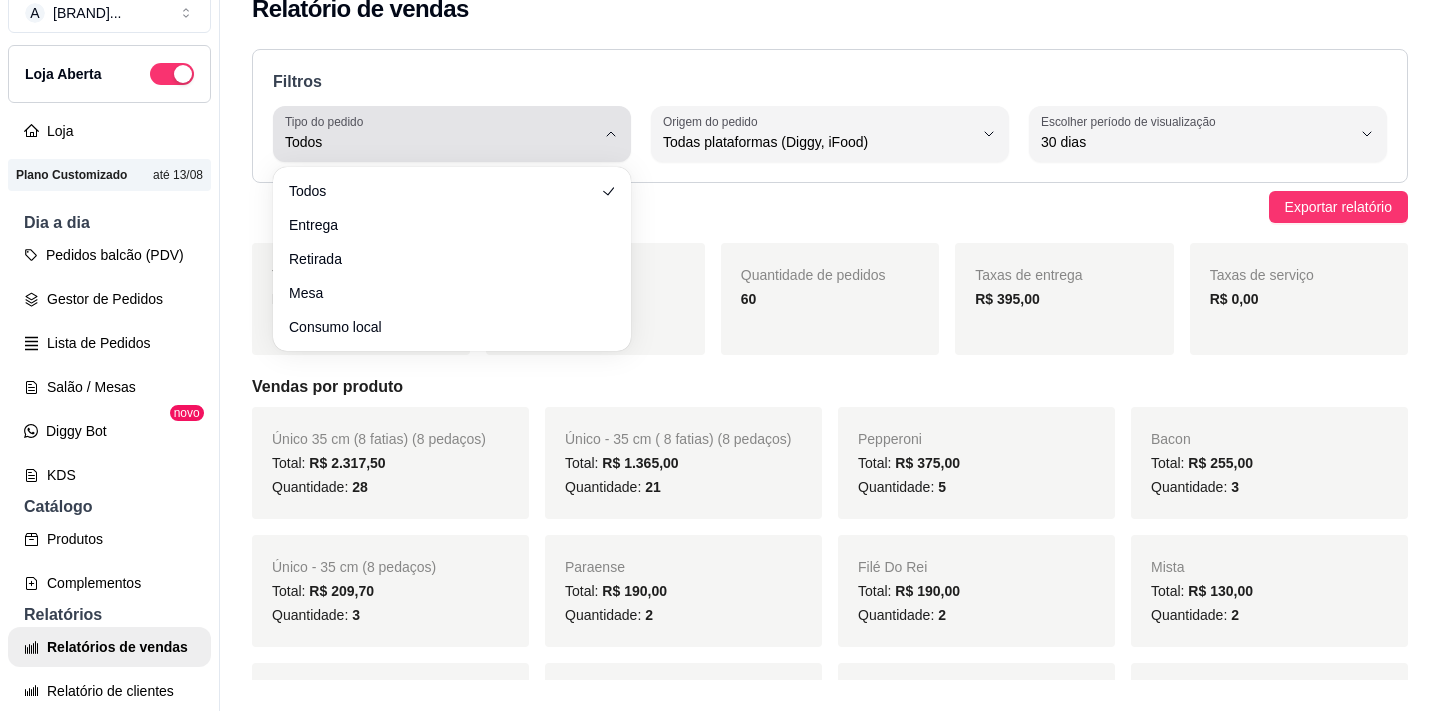 click on "Tipo do pedido Todos" at bounding box center (452, 134) 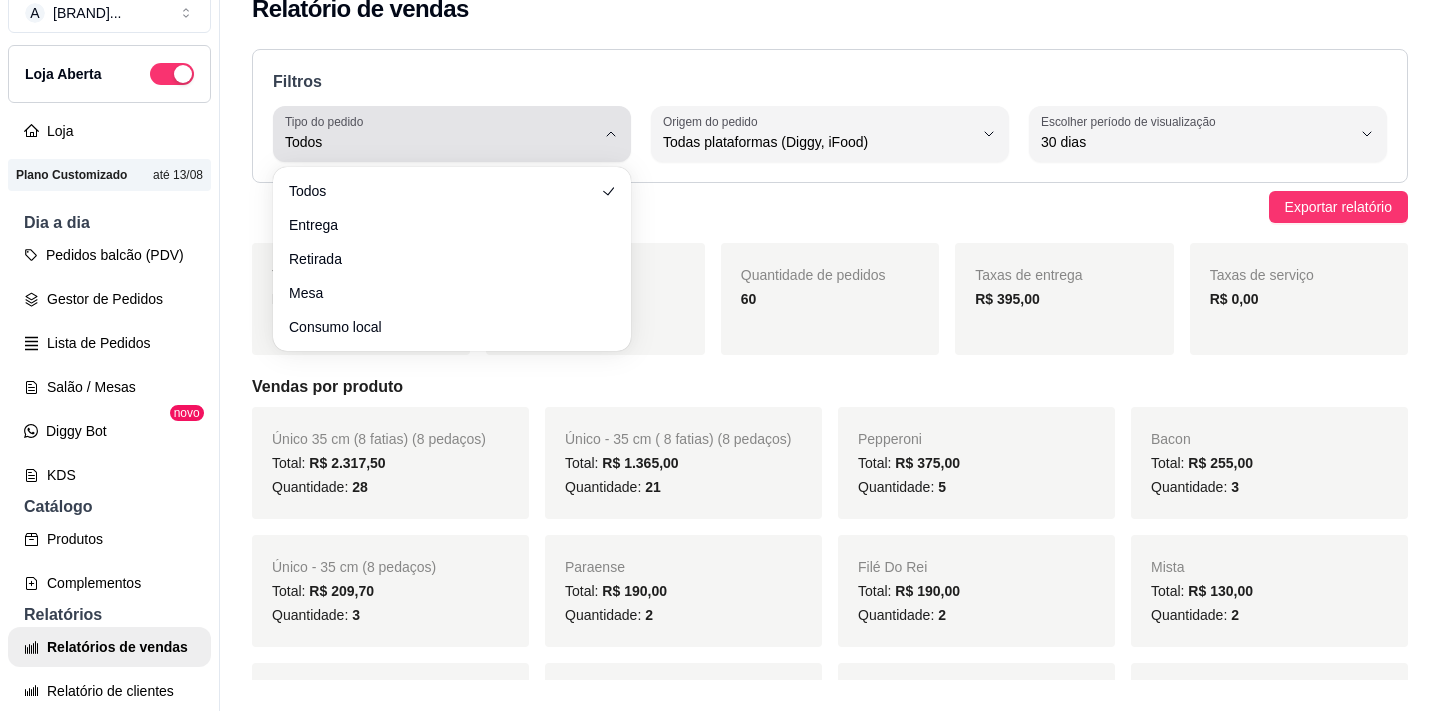 click on "Tipo do pedido Todos" at bounding box center [452, 134] 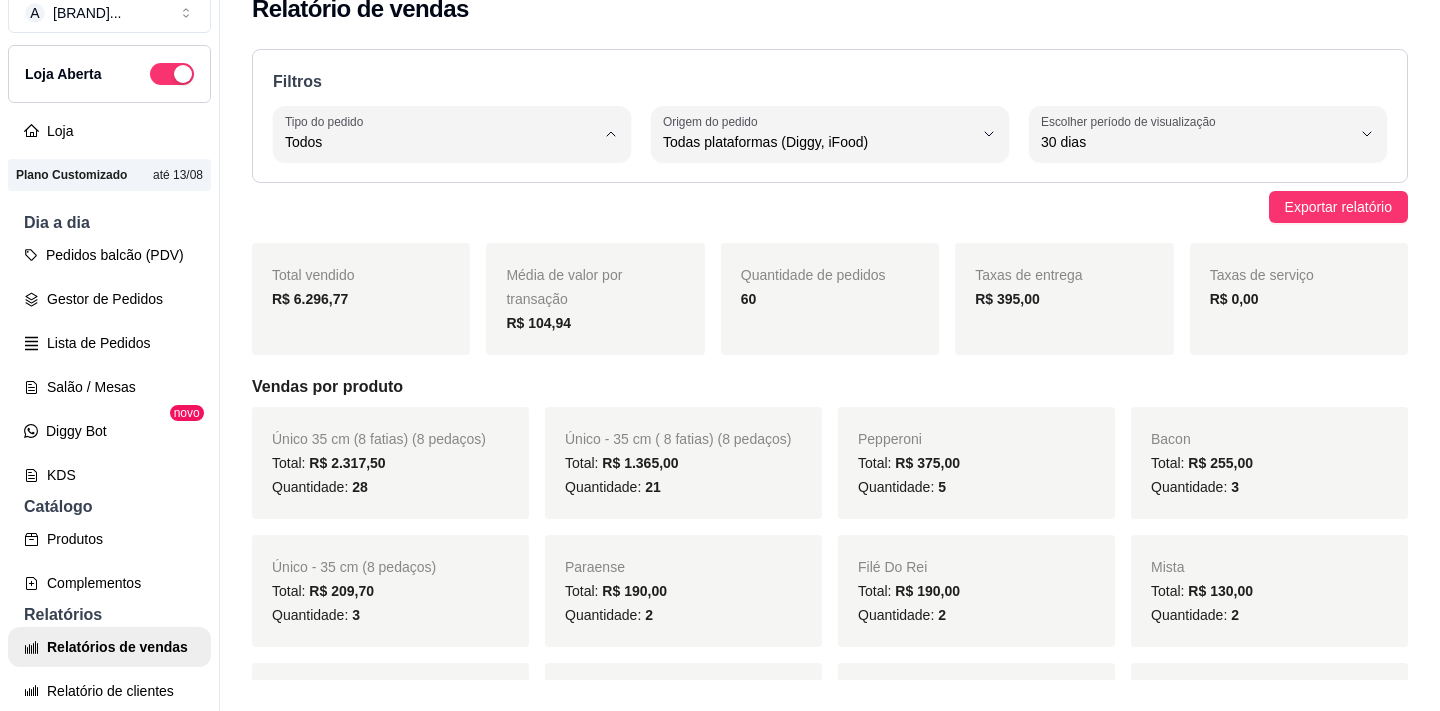 click on "Todos" at bounding box center [443, 189] 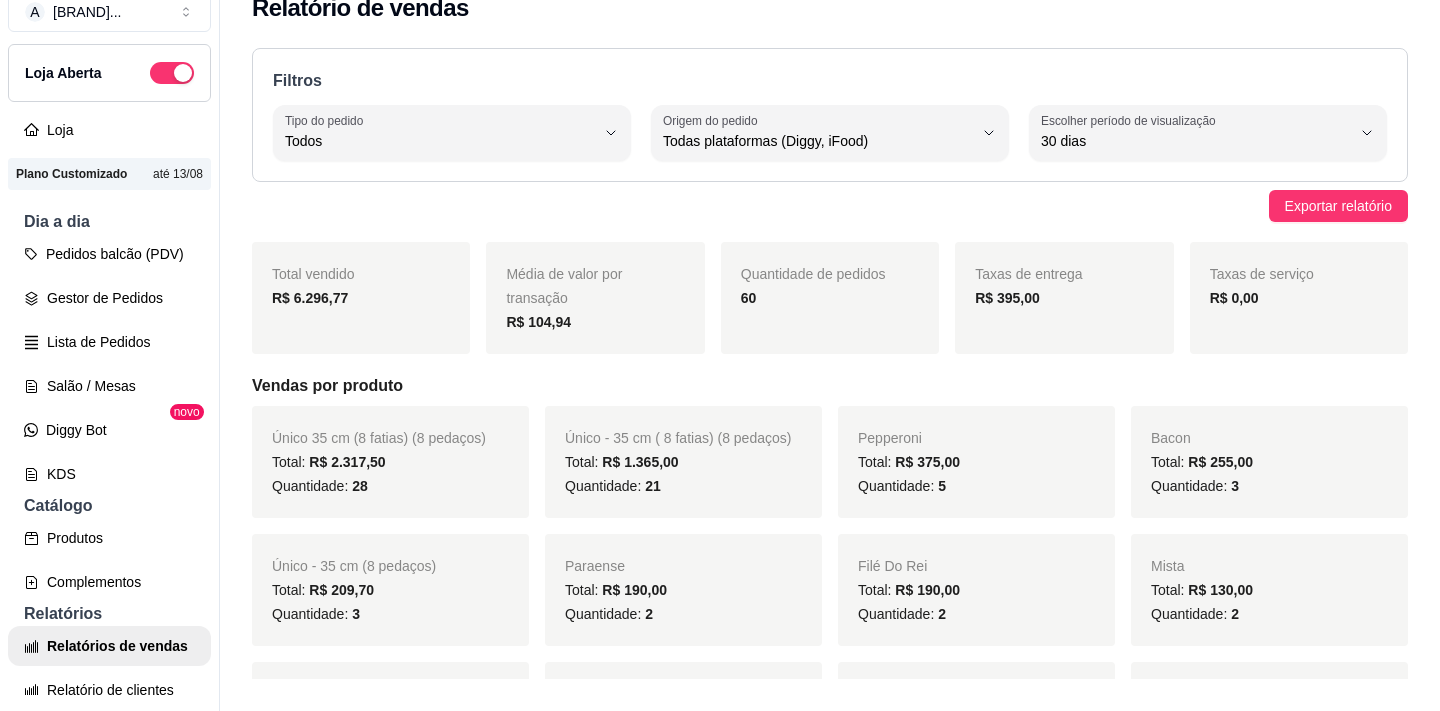 scroll, scrollTop: 32, scrollLeft: 0, axis: vertical 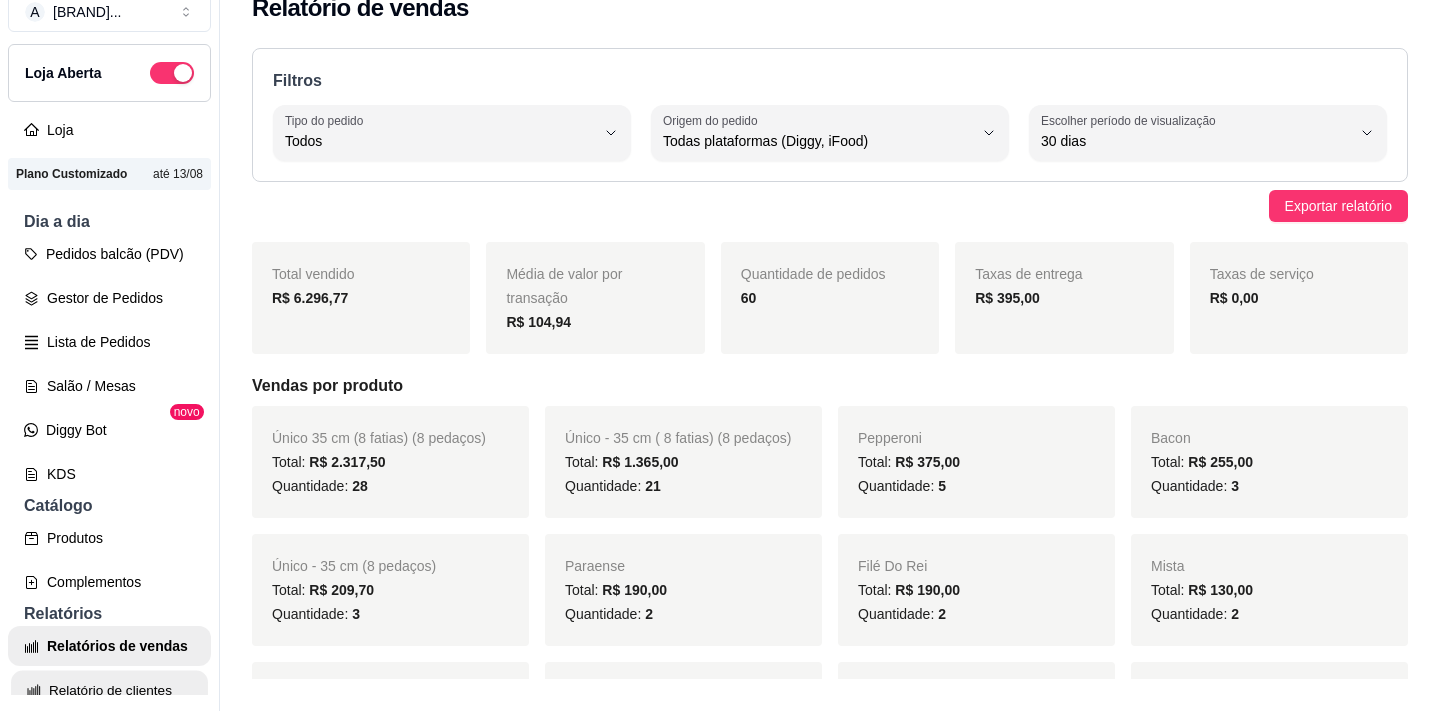 click on "Relatório de clientes" at bounding box center (109, 690) 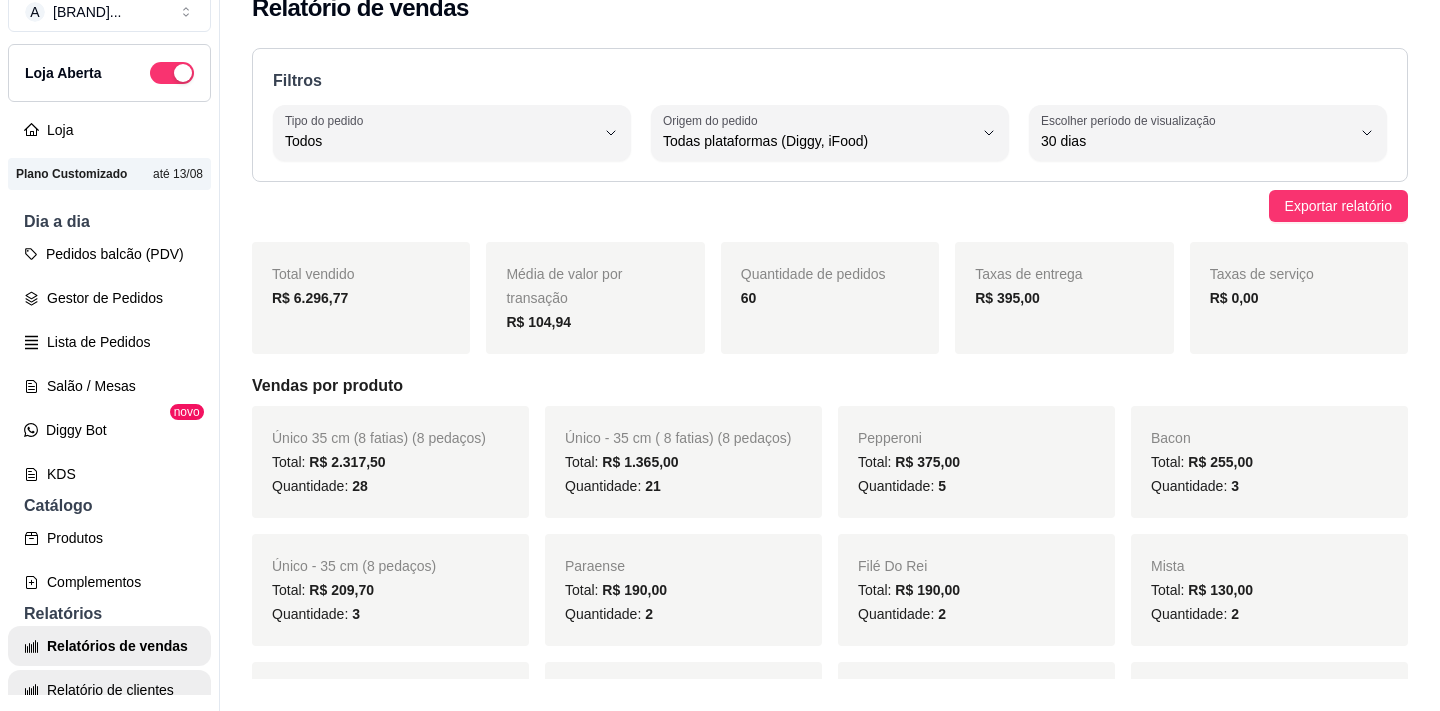 select on "30" 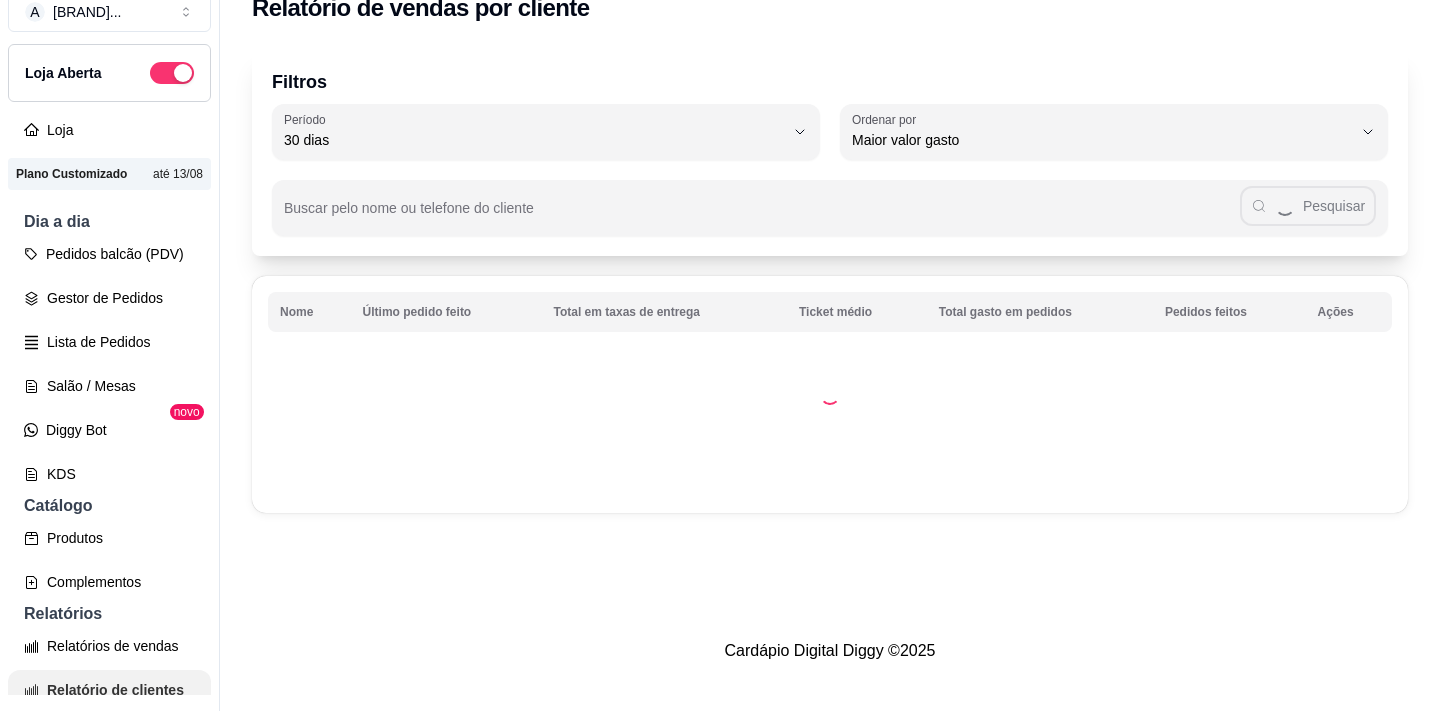 scroll, scrollTop: 0, scrollLeft: 0, axis: both 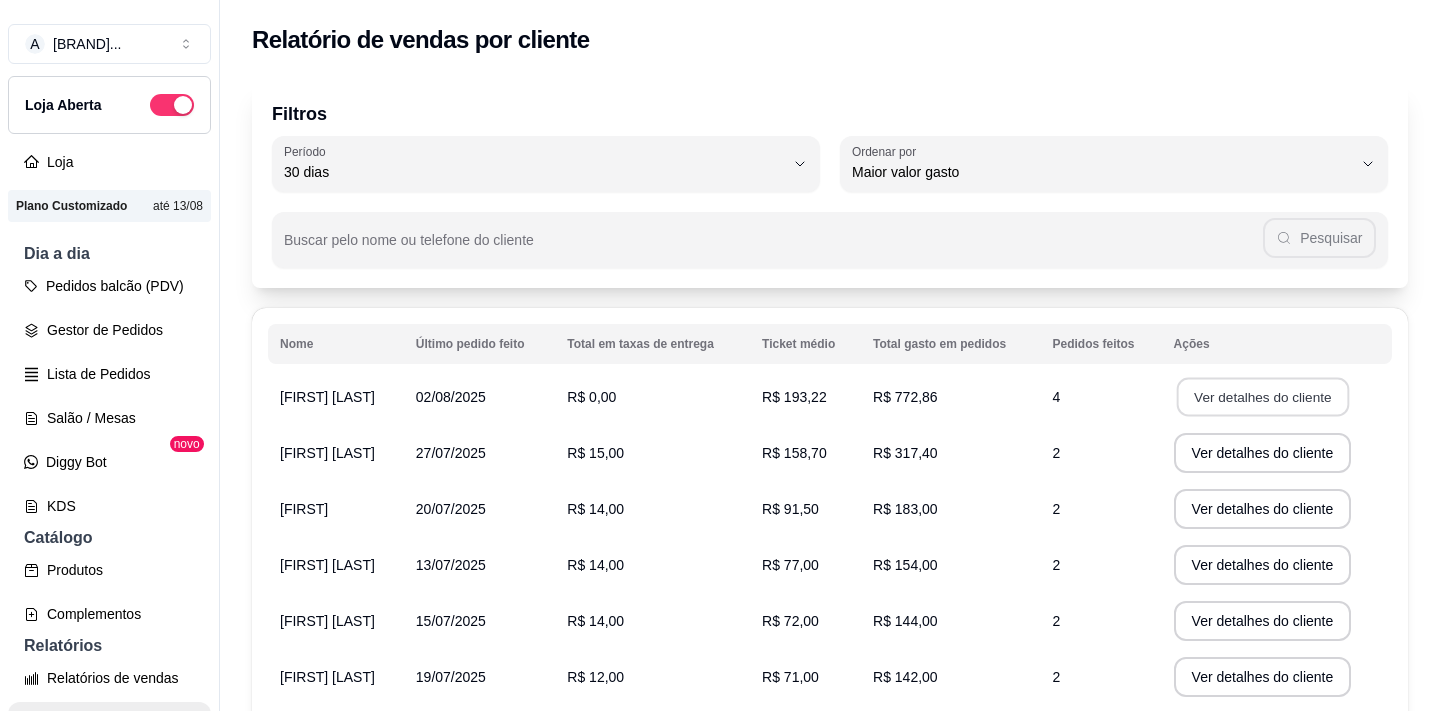 click on "Ver detalhes do cliente" at bounding box center (1262, 397) 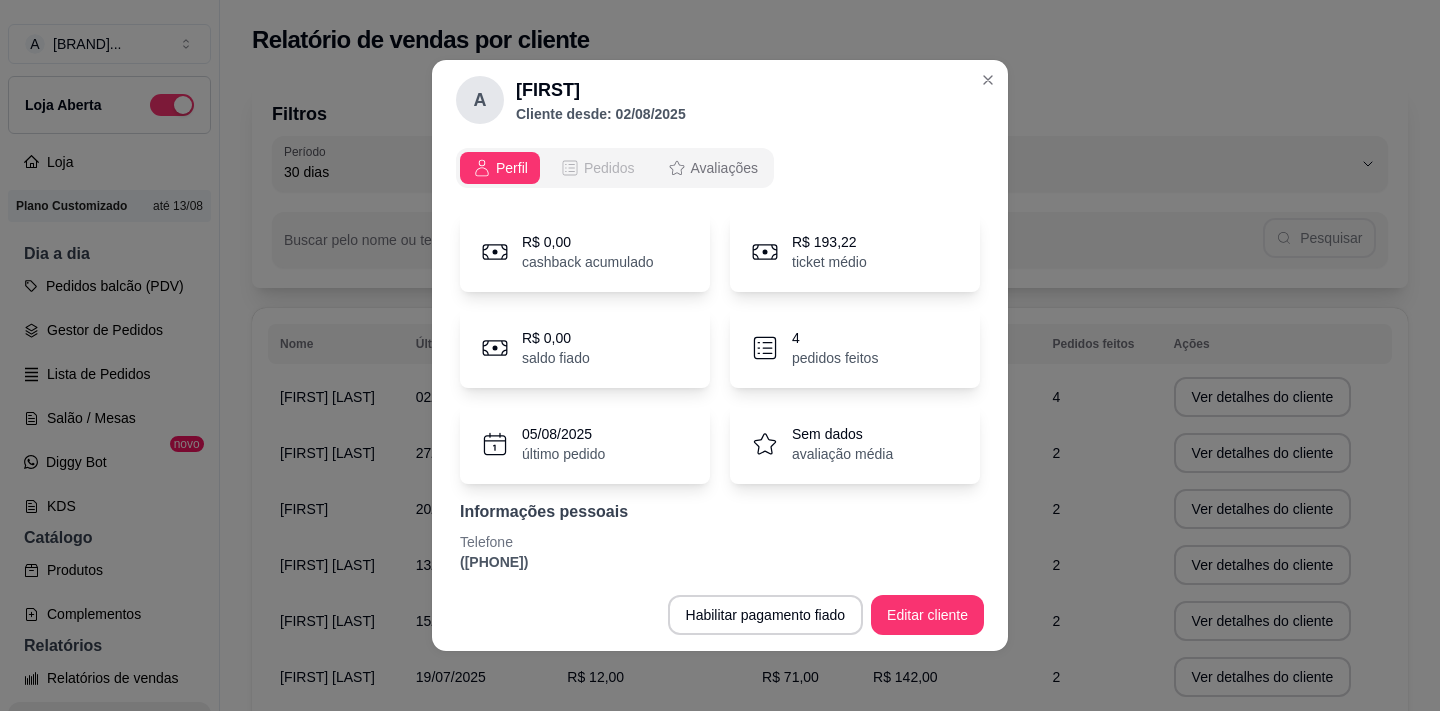 click on "Pedidos" at bounding box center (609, 168) 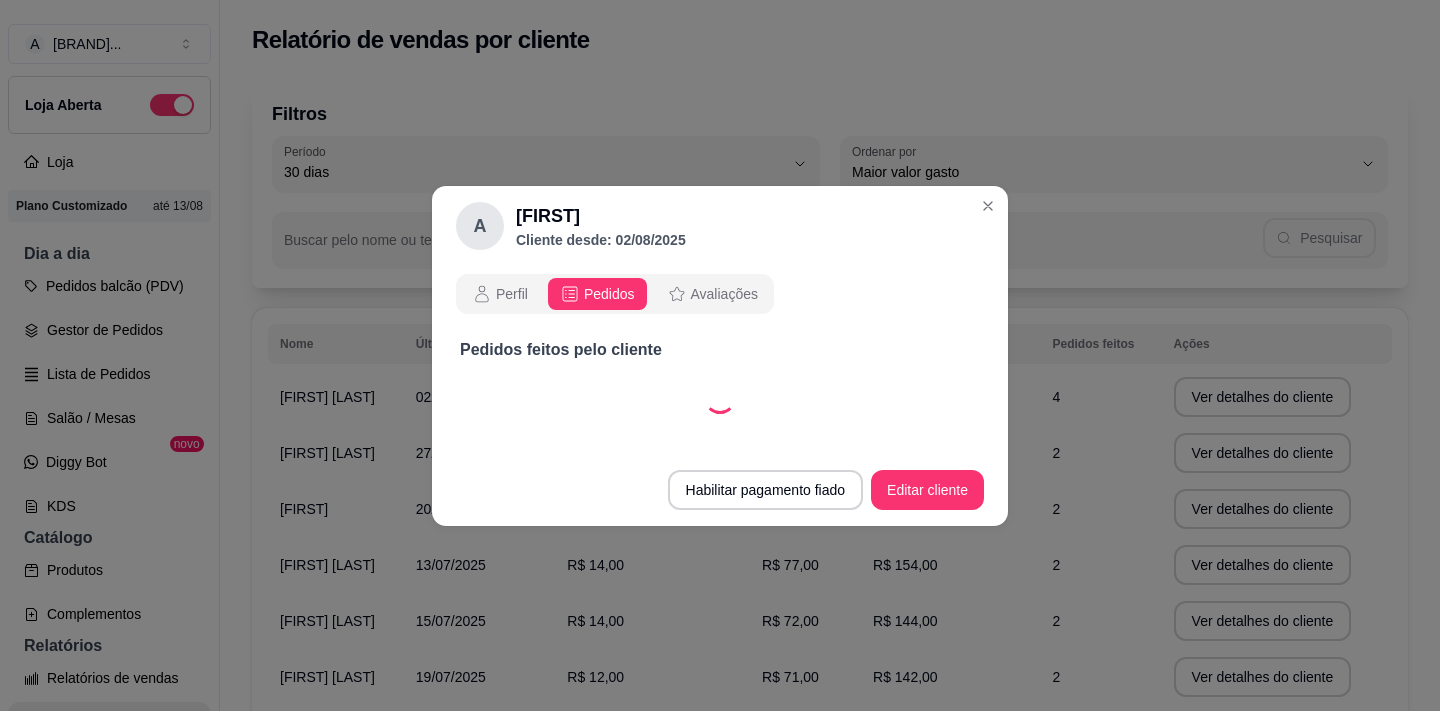 select on "30" 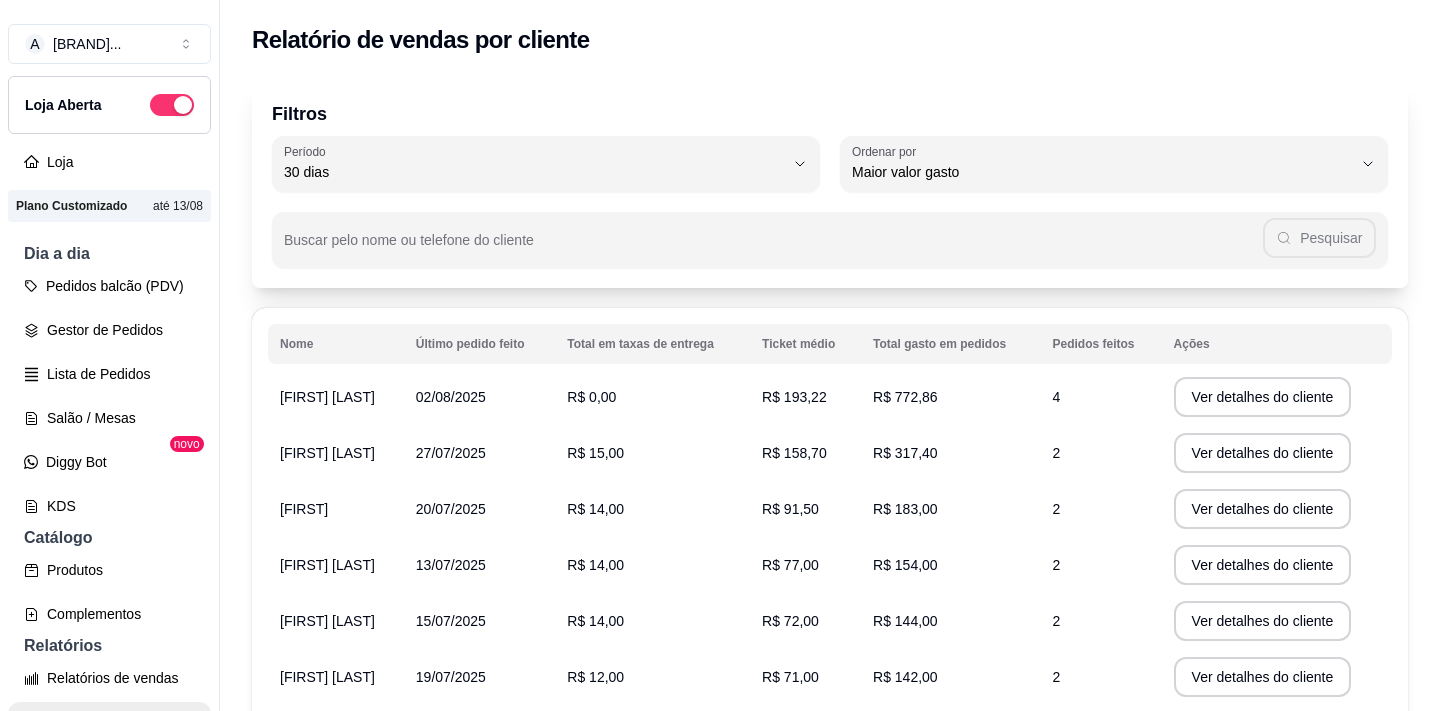 scroll, scrollTop: 0, scrollLeft: 0, axis: both 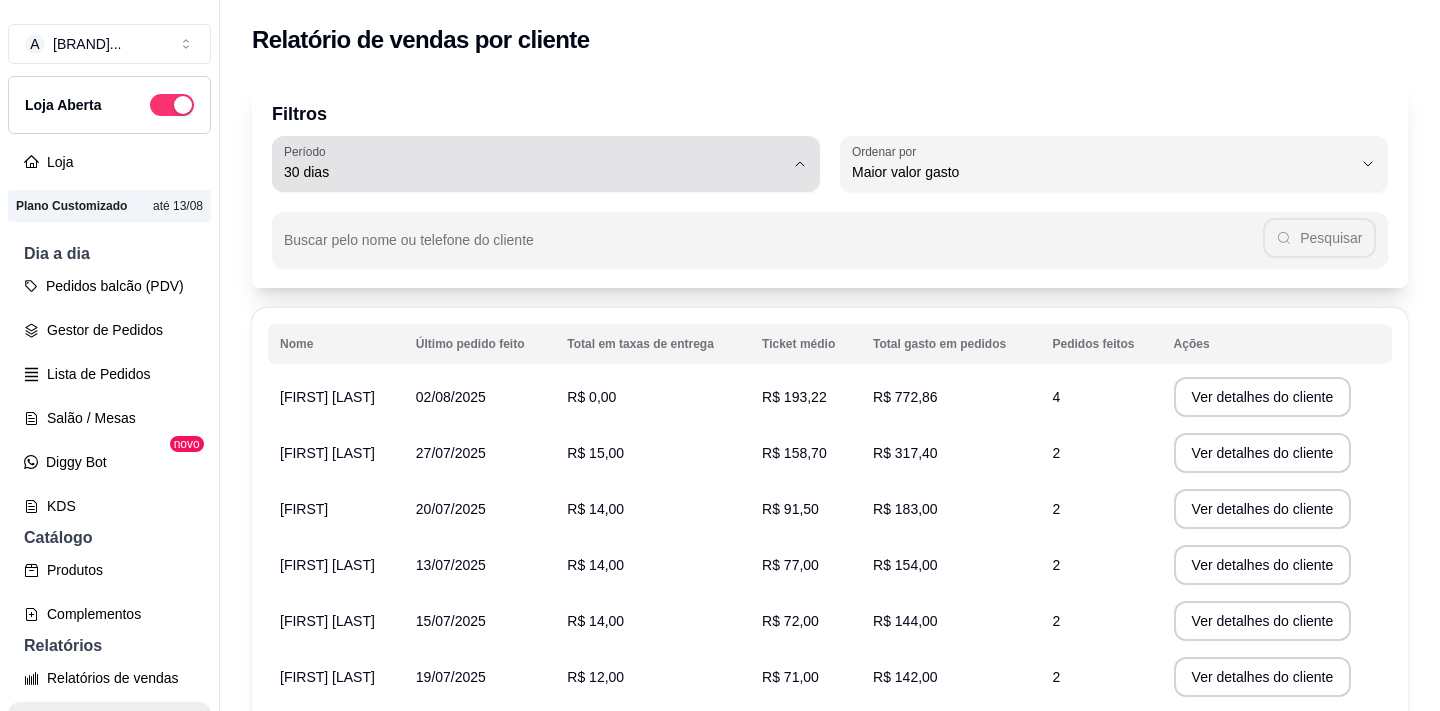 click 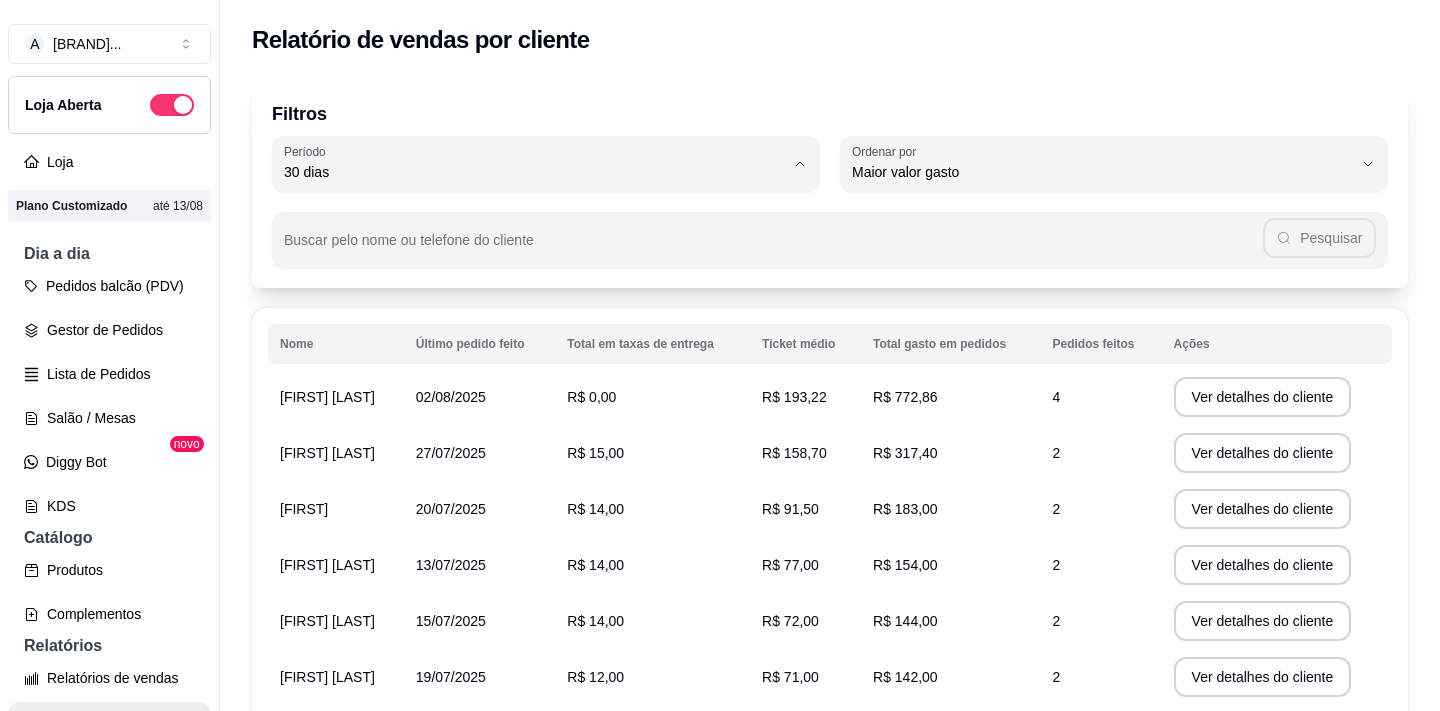 click on "60 dias" at bounding box center [536, 415] 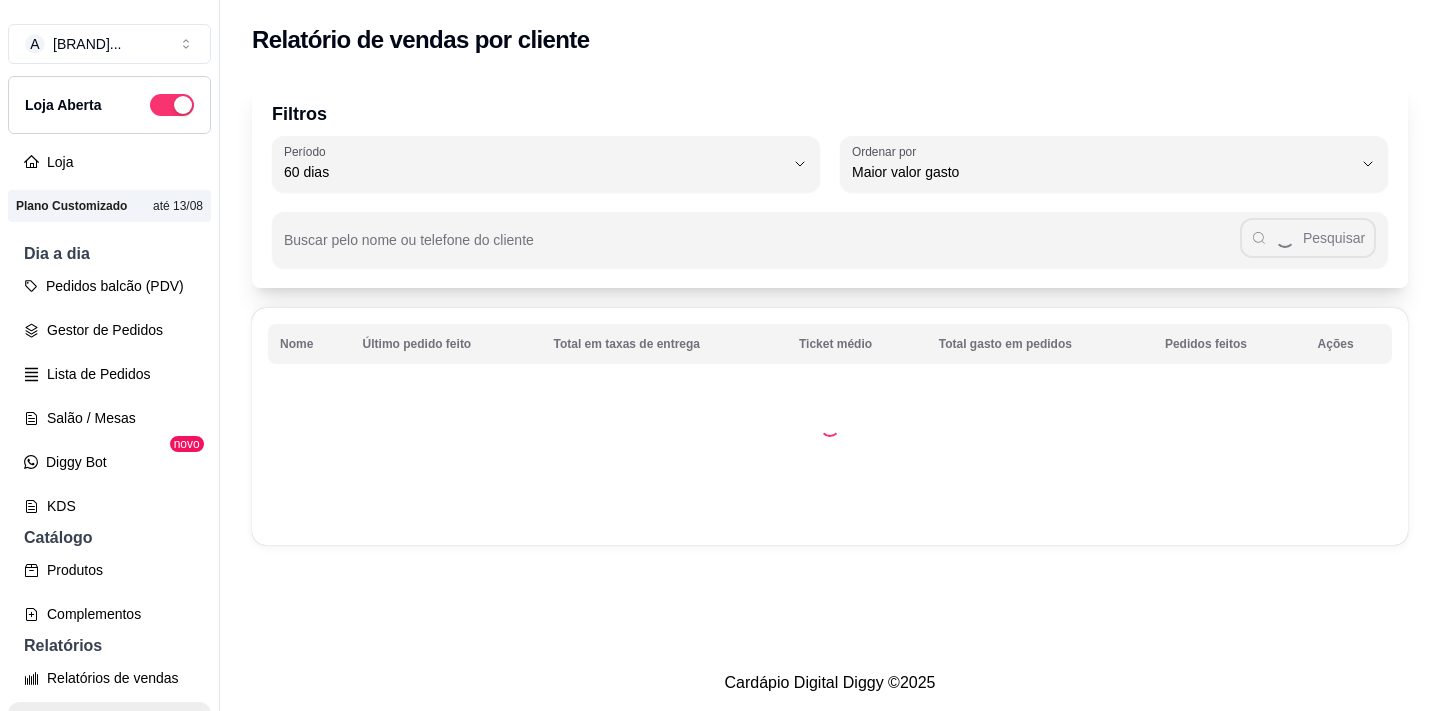 scroll, scrollTop: 19, scrollLeft: 0, axis: vertical 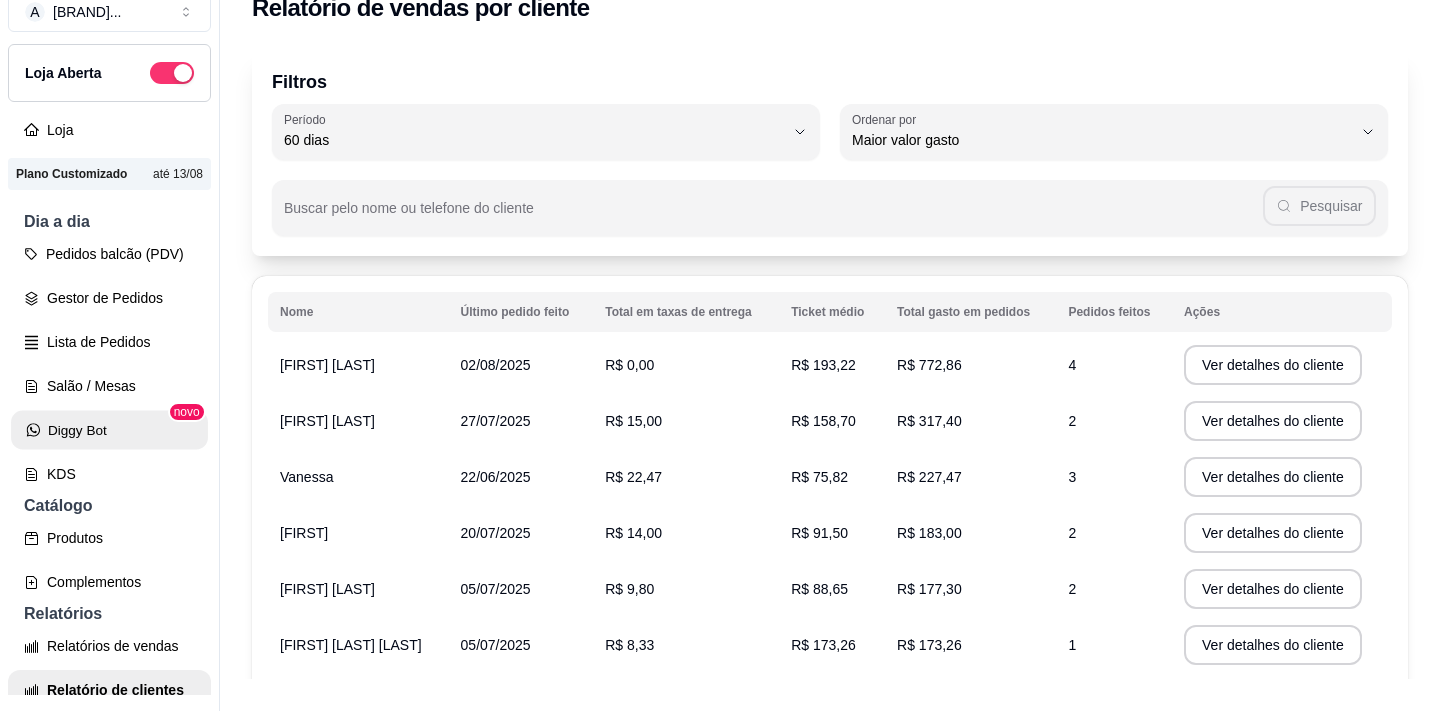 click on "Diggy Bot" at bounding box center (109, 430) 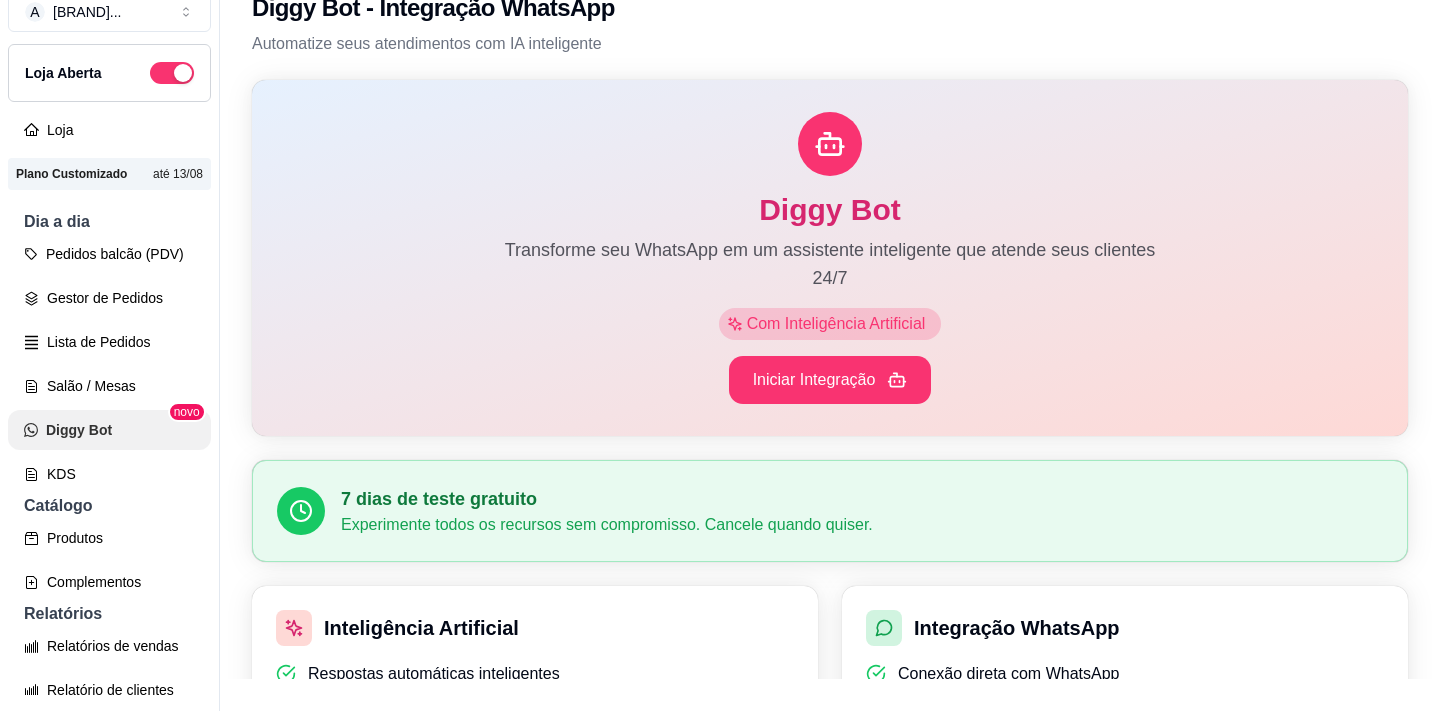 scroll, scrollTop: 0, scrollLeft: 0, axis: both 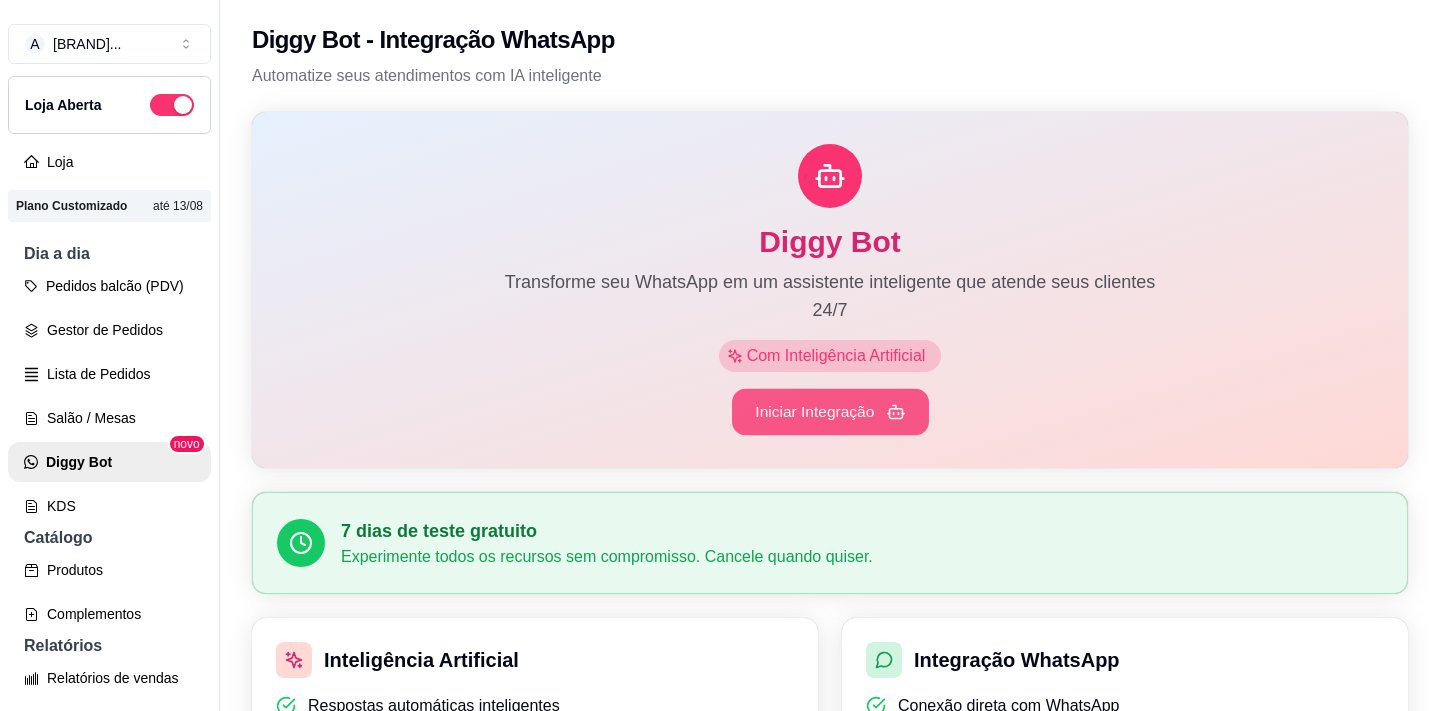 click on "Iniciar Integração" at bounding box center [830, 412] 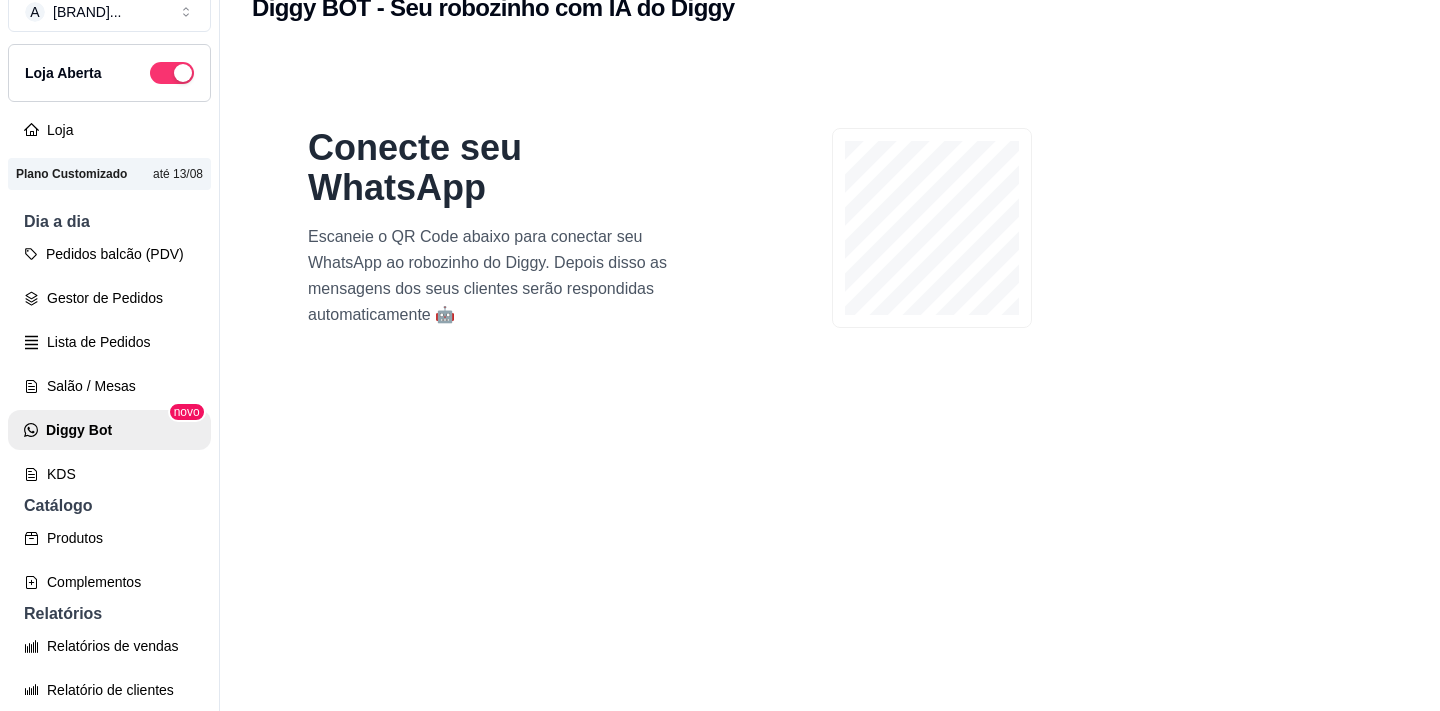 scroll, scrollTop: 32, scrollLeft: 0, axis: vertical 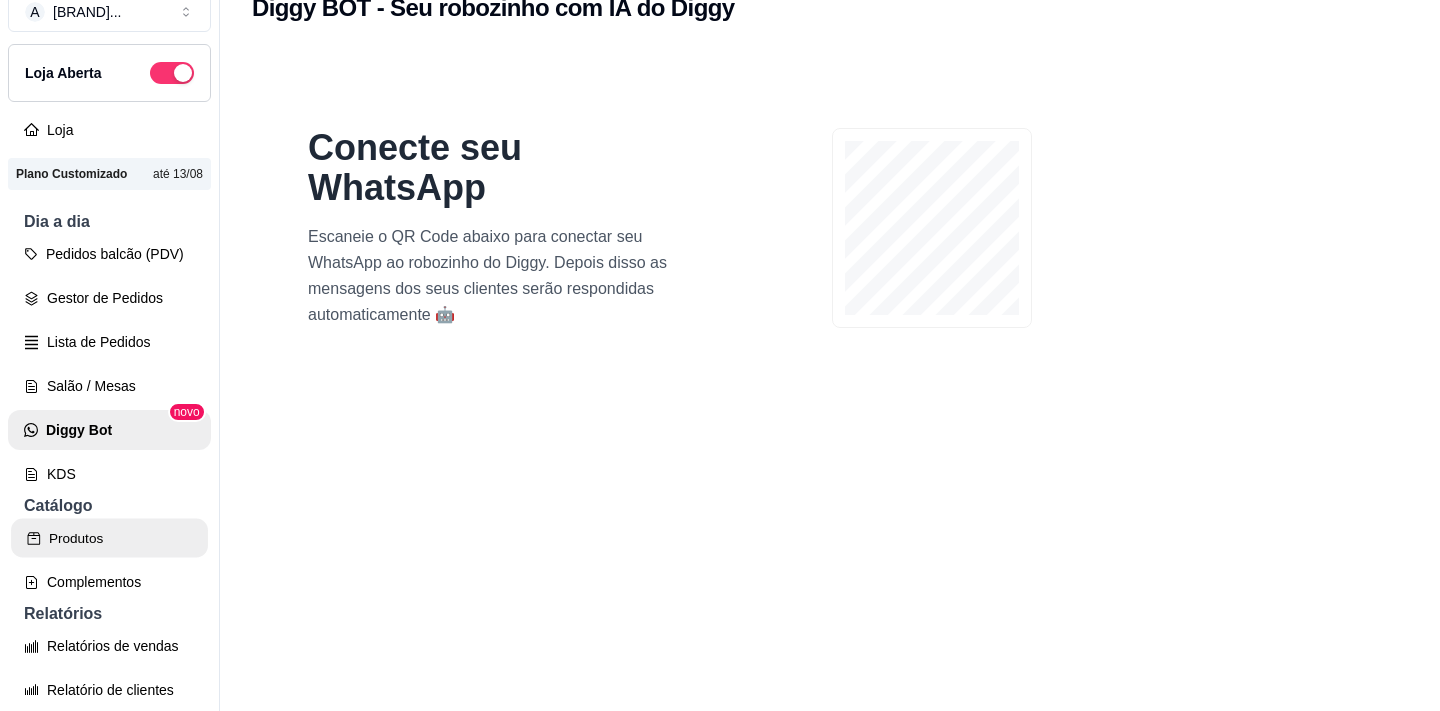 click on "Produtos" at bounding box center [109, 538] 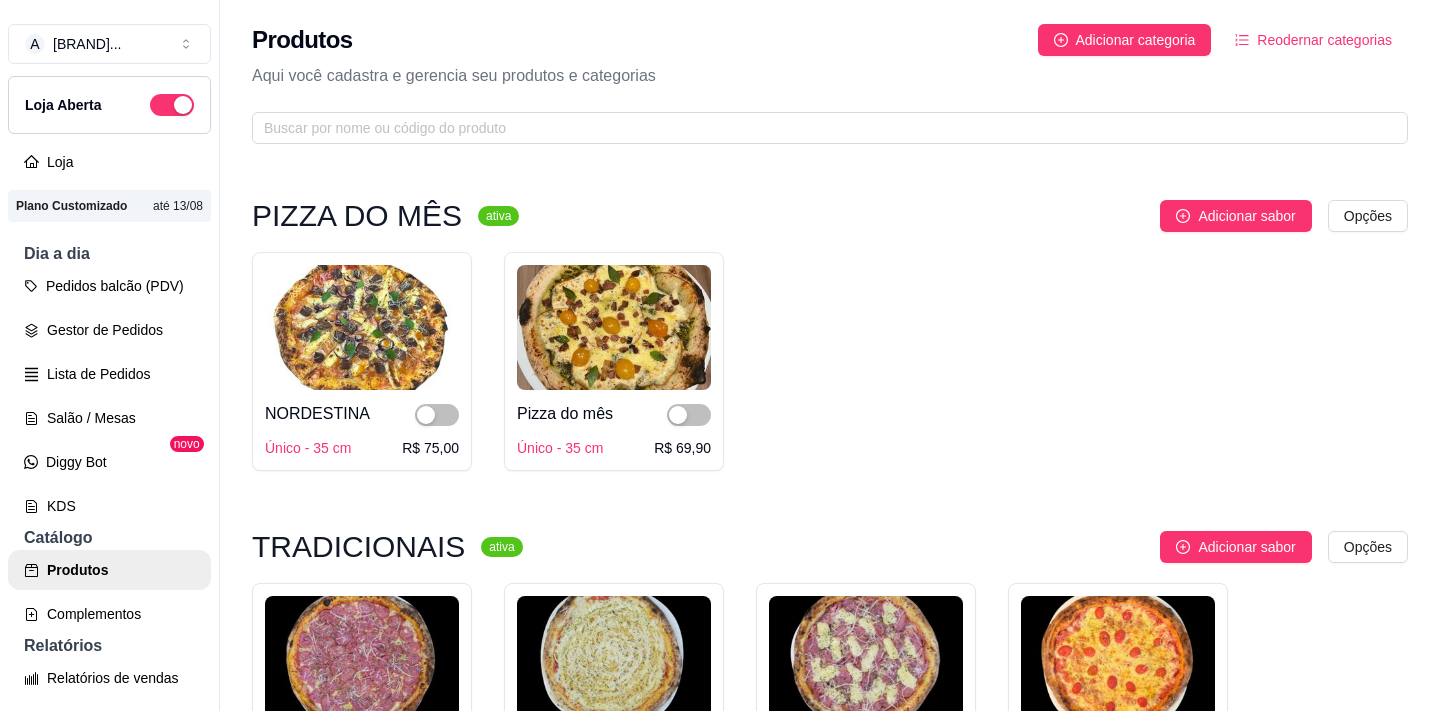 scroll, scrollTop: 0, scrollLeft: 0, axis: both 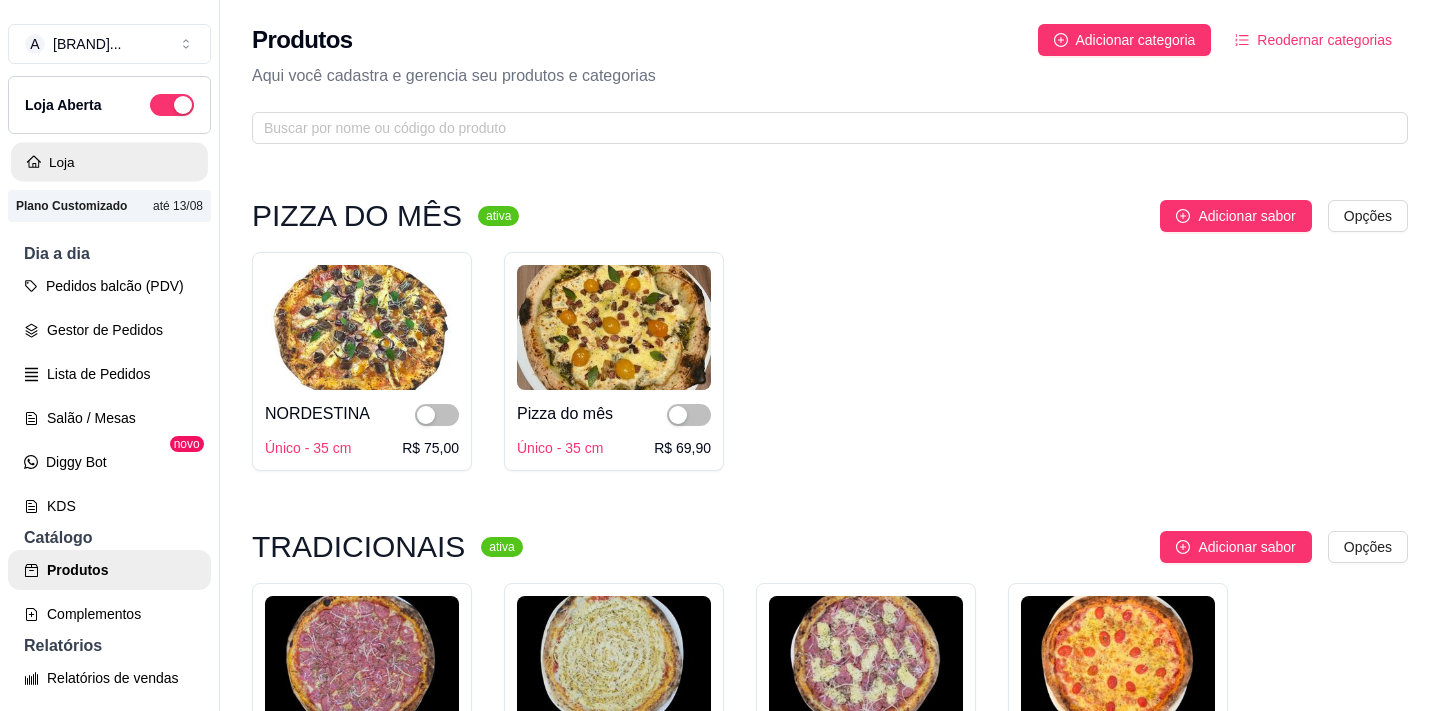 click on "Loja" at bounding box center [109, 162] 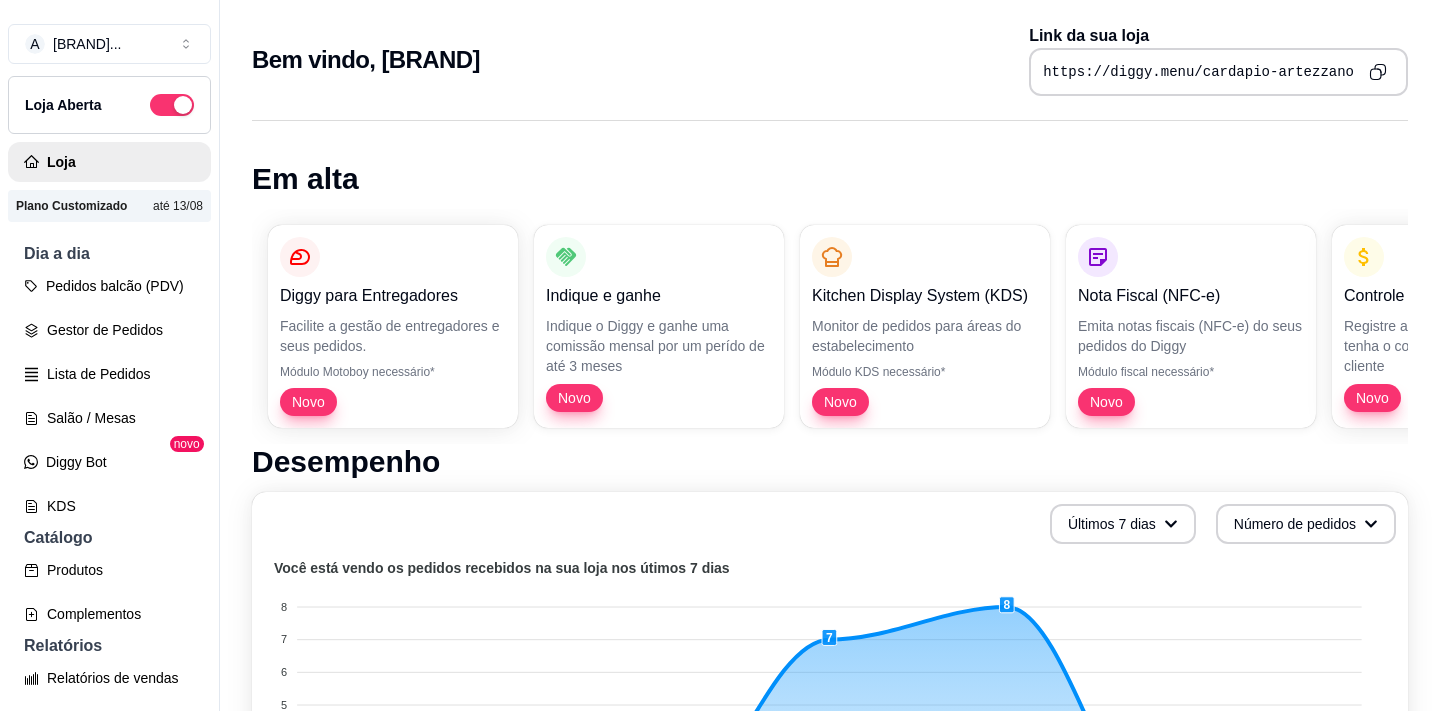 scroll, scrollTop: 0, scrollLeft: 0, axis: both 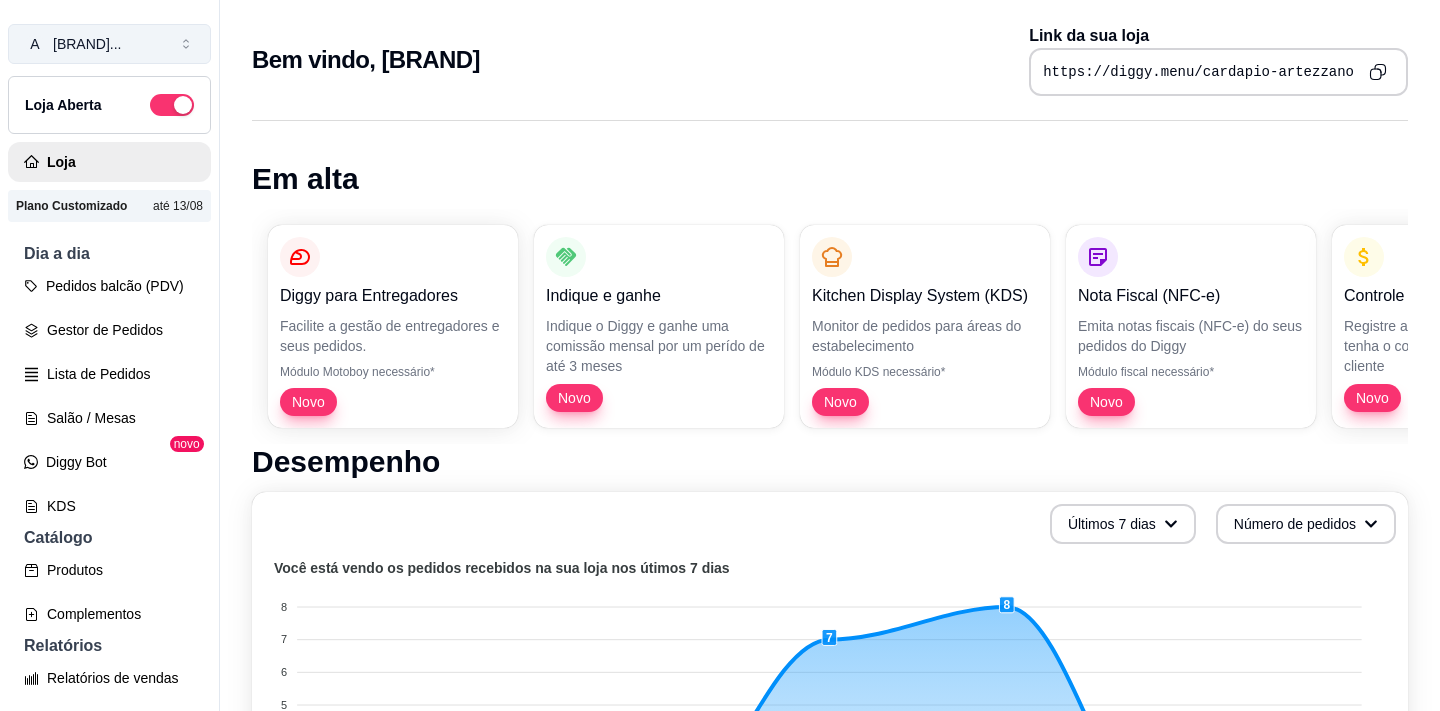 click on "[BRAND] ..." at bounding box center [87, 44] 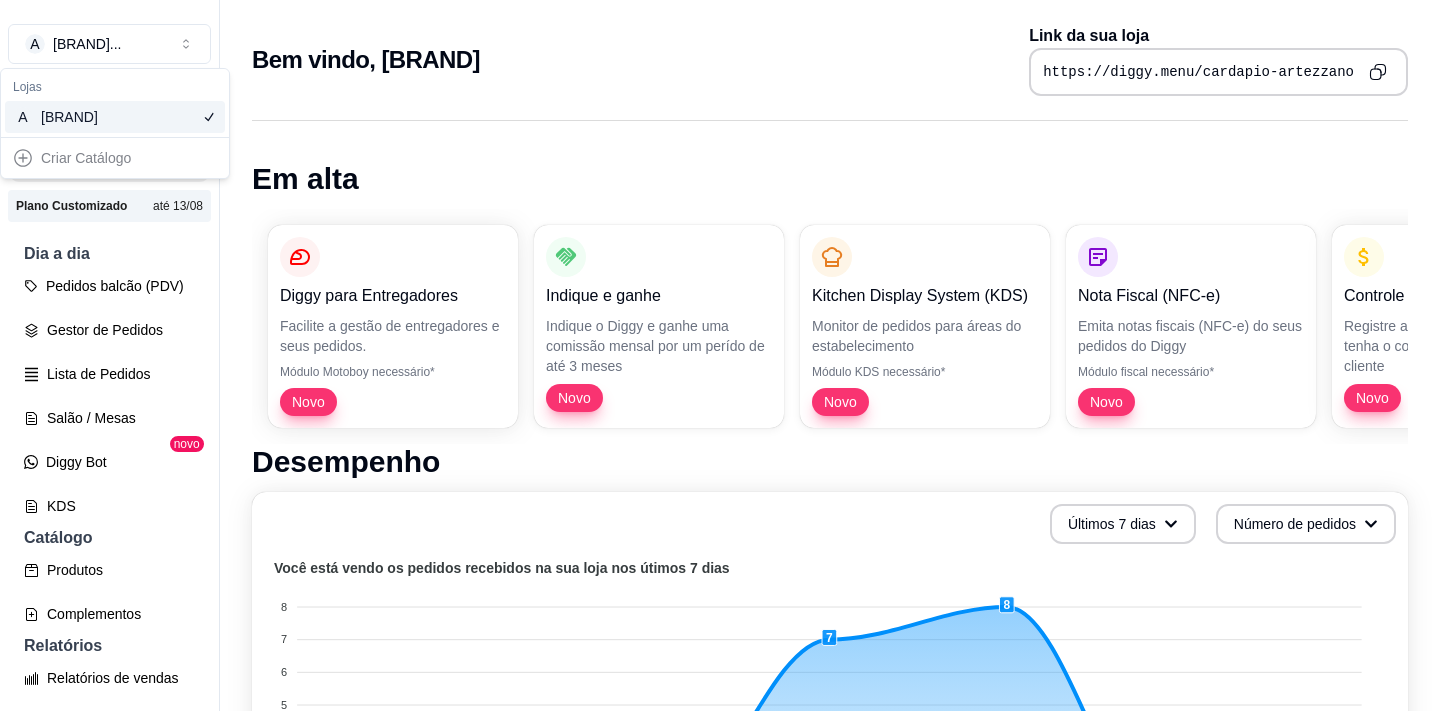 click on "[BRAND]" at bounding box center [86, 117] 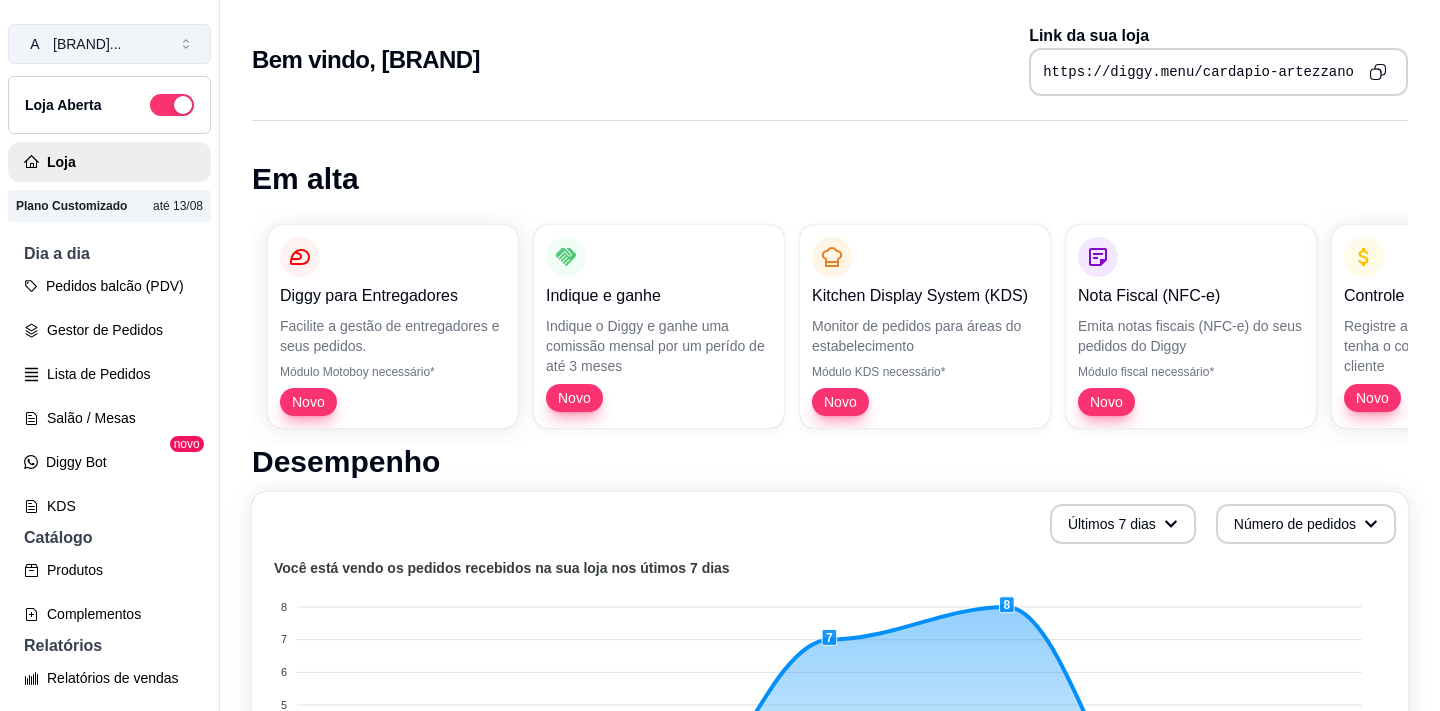 click on "[BRAND] ..." at bounding box center [87, 44] 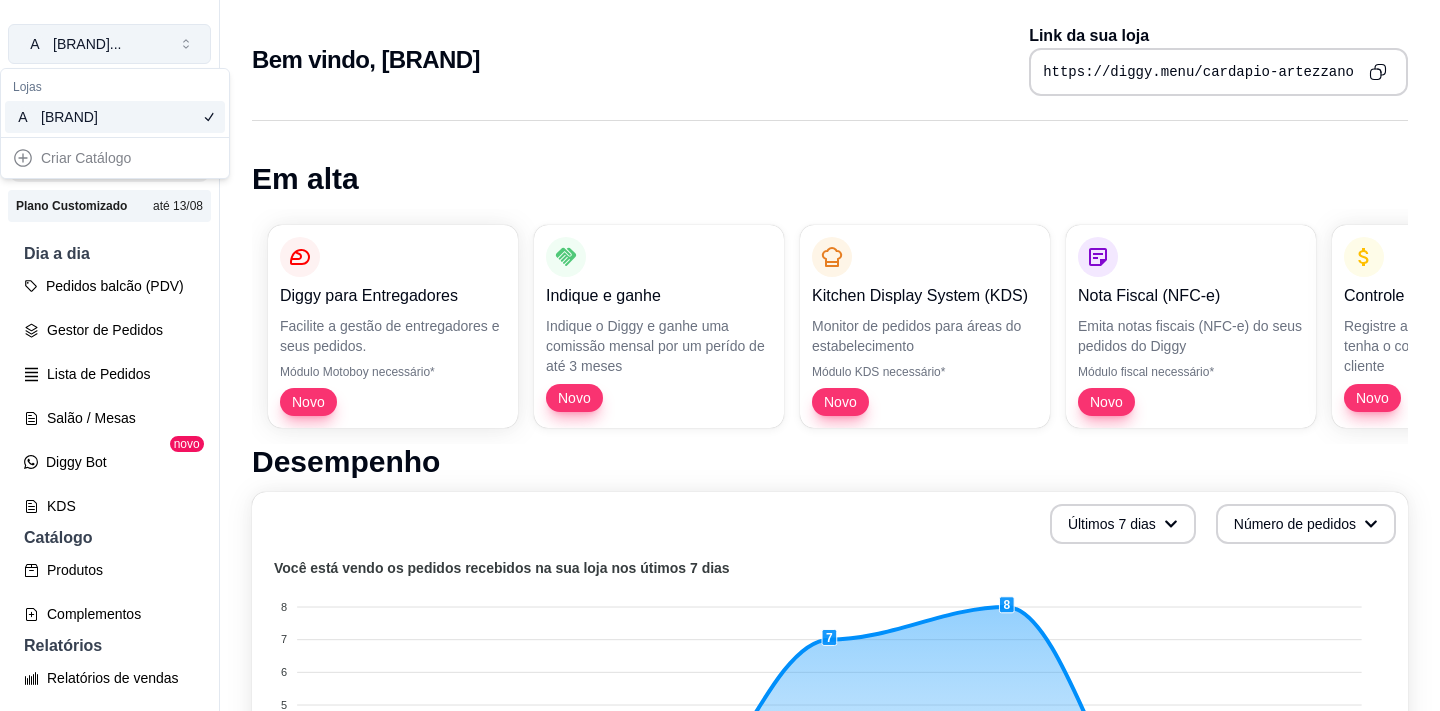 click on "[BRAND] ..." at bounding box center [87, 44] 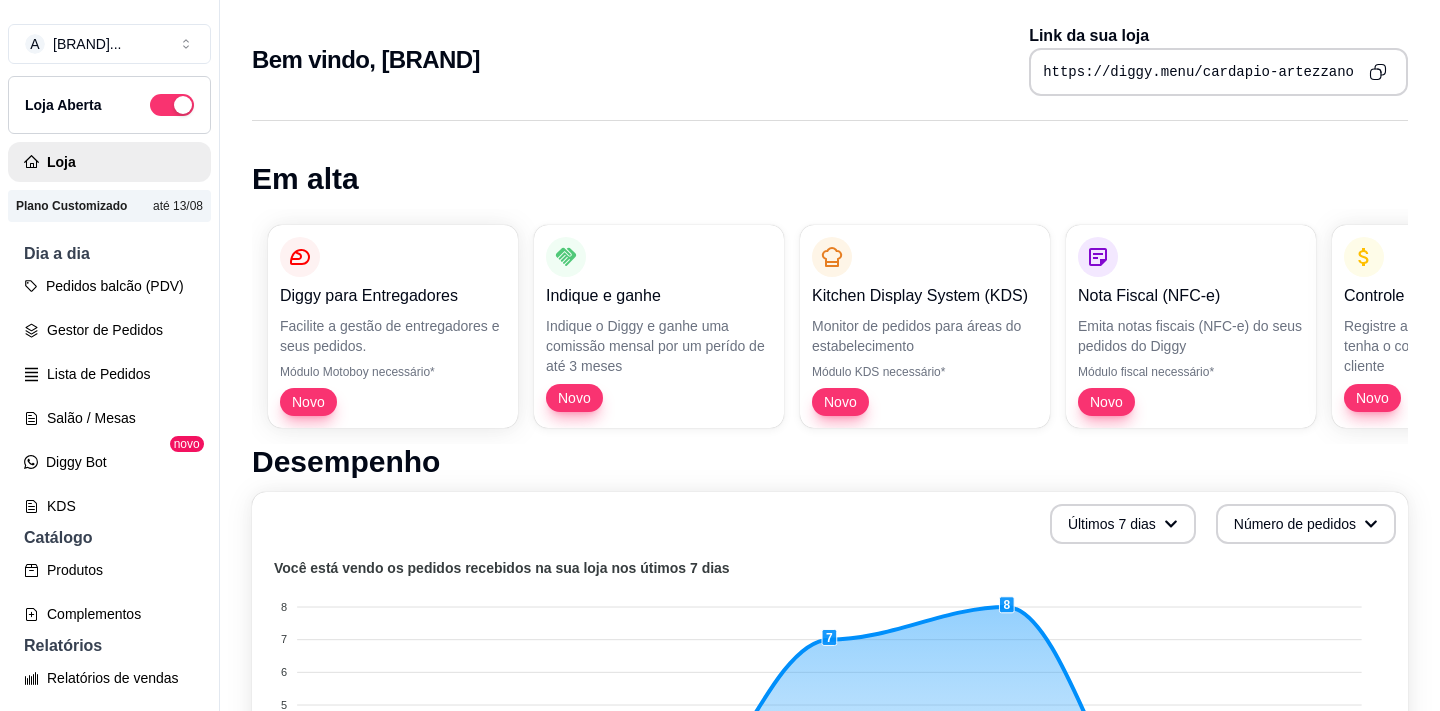 click on "Plano Customizado" at bounding box center [71, 206] 